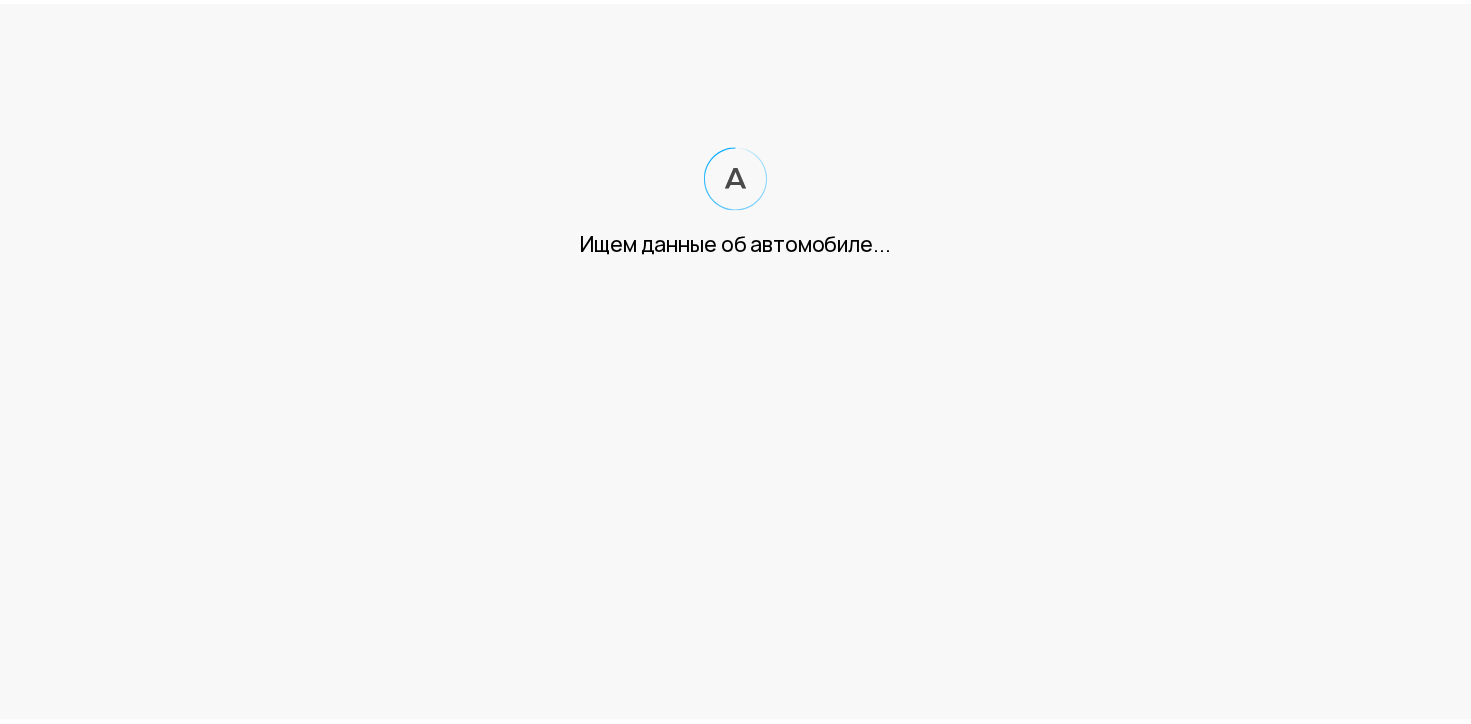 scroll, scrollTop: 0, scrollLeft: 0, axis: both 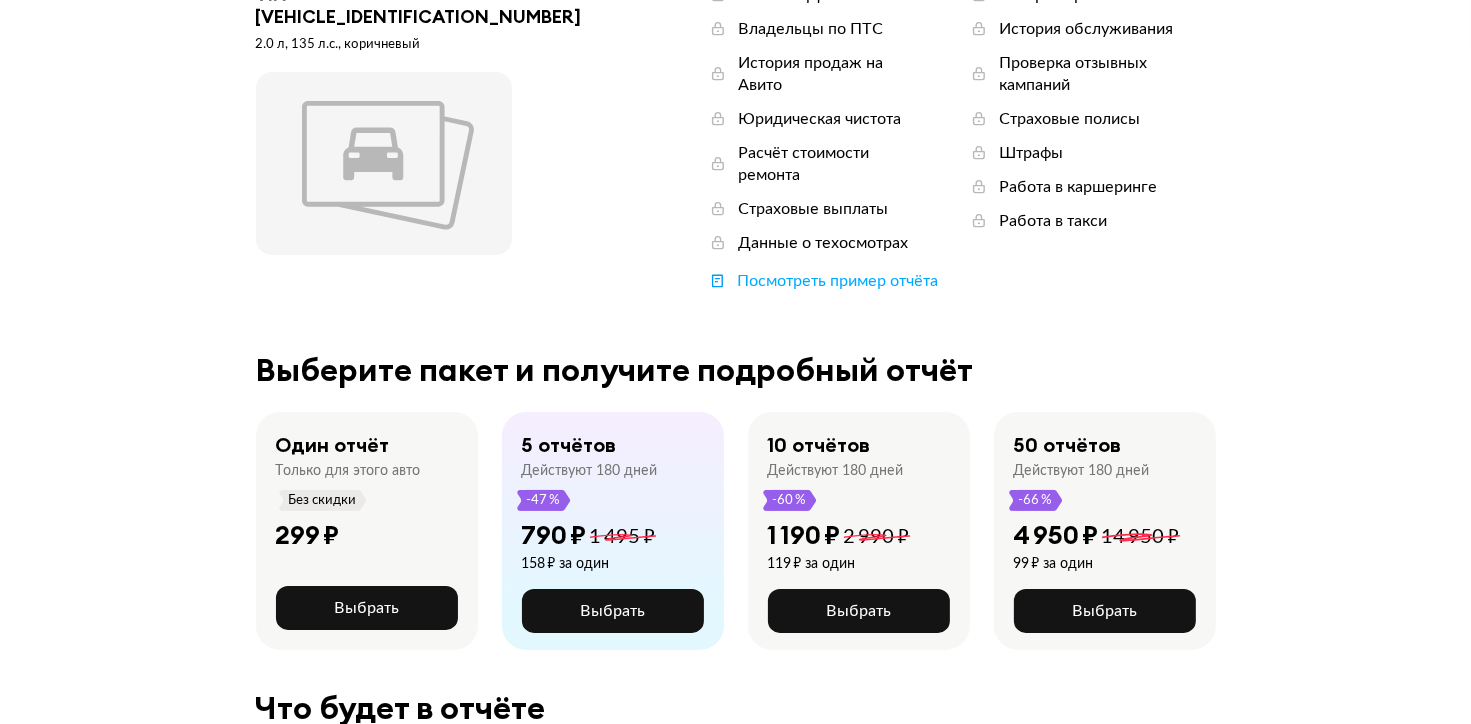 click on "Без скидки" at bounding box center (323, 500) 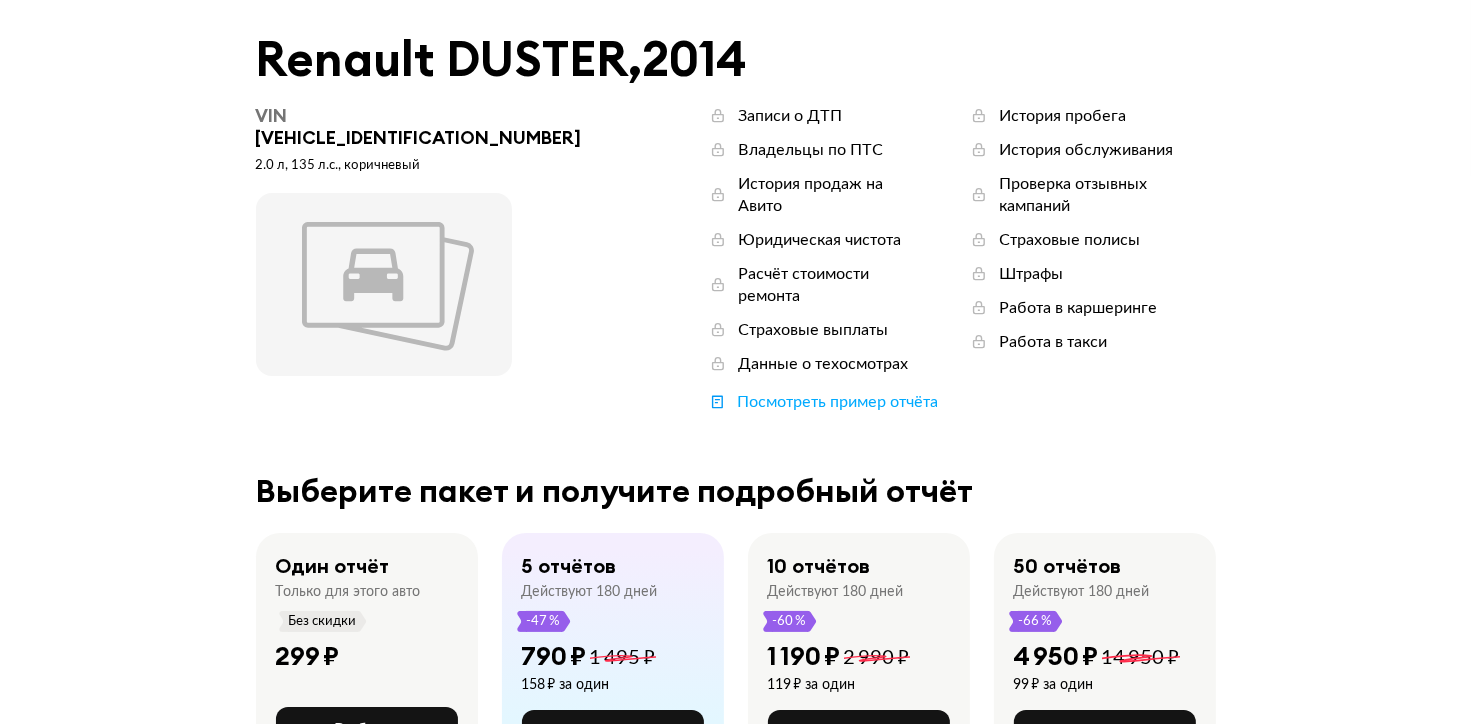 scroll, scrollTop: 0, scrollLeft: 0, axis: both 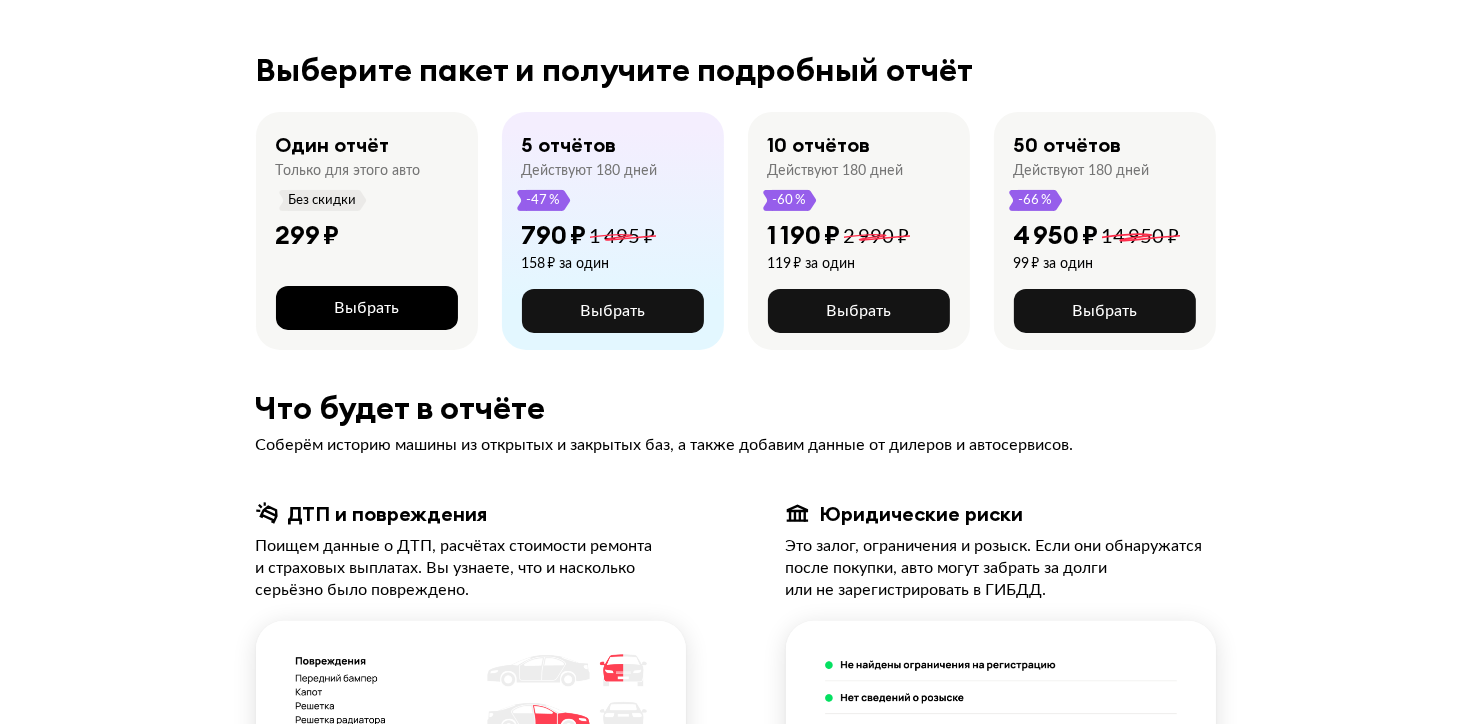 click on "Выбрать" at bounding box center (367, 308) 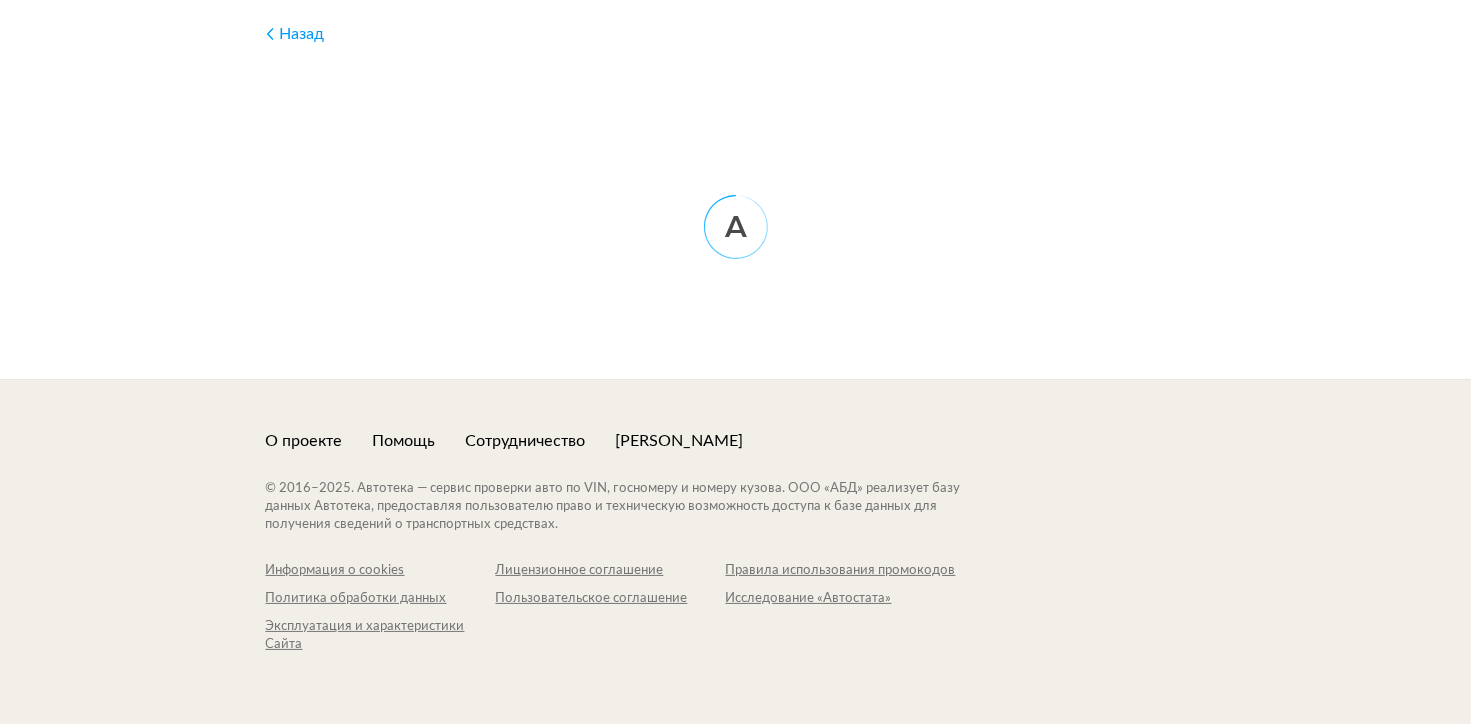 scroll, scrollTop: 0, scrollLeft: 0, axis: both 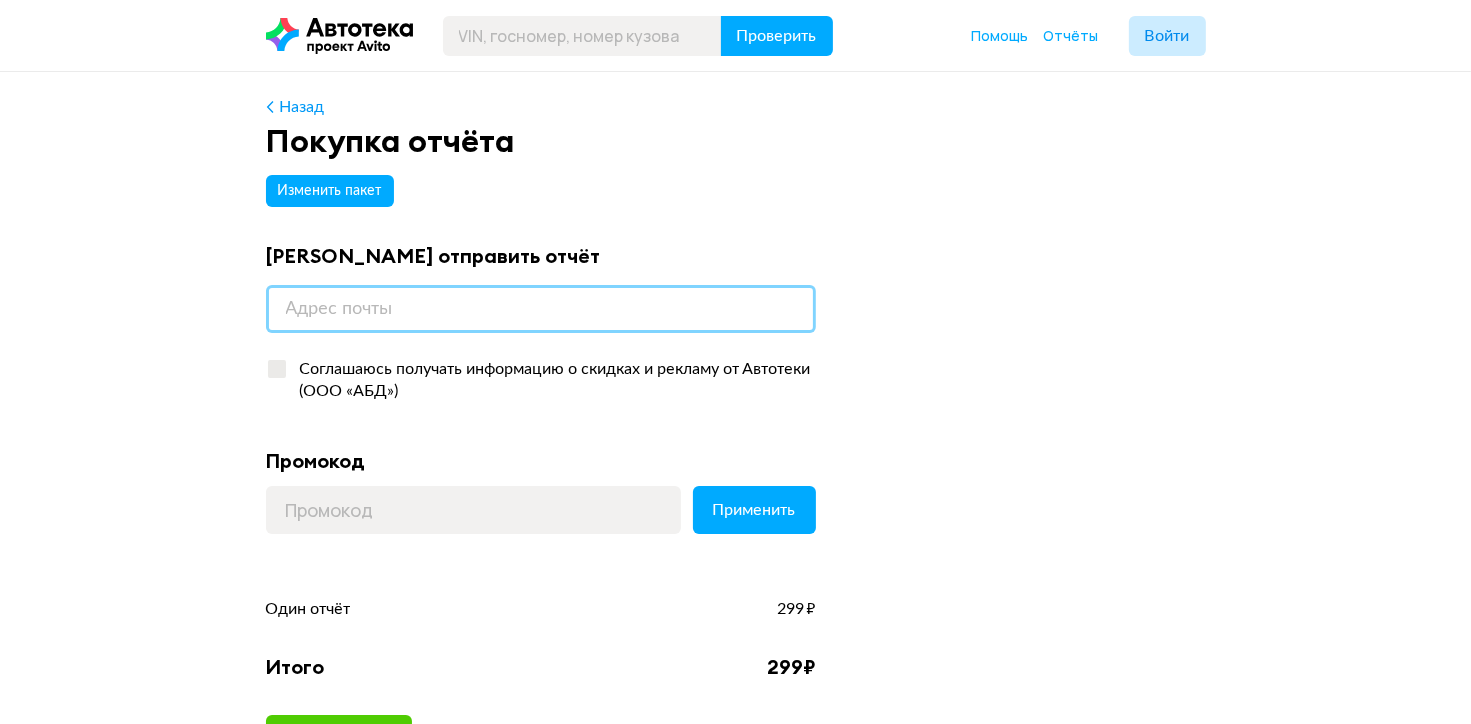click at bounding box center [541, 309] 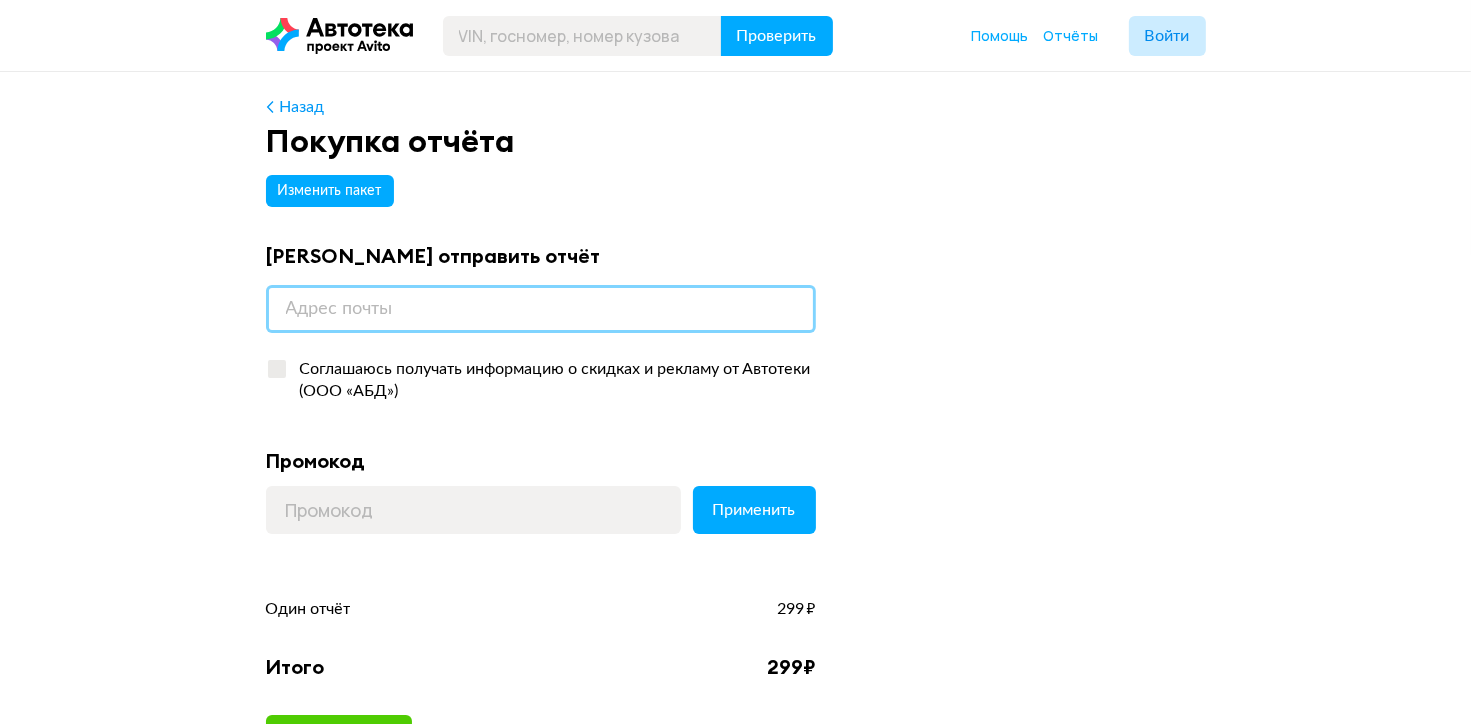type on "[EMAIL_ADDRESS][DOMAIN_NAME]" 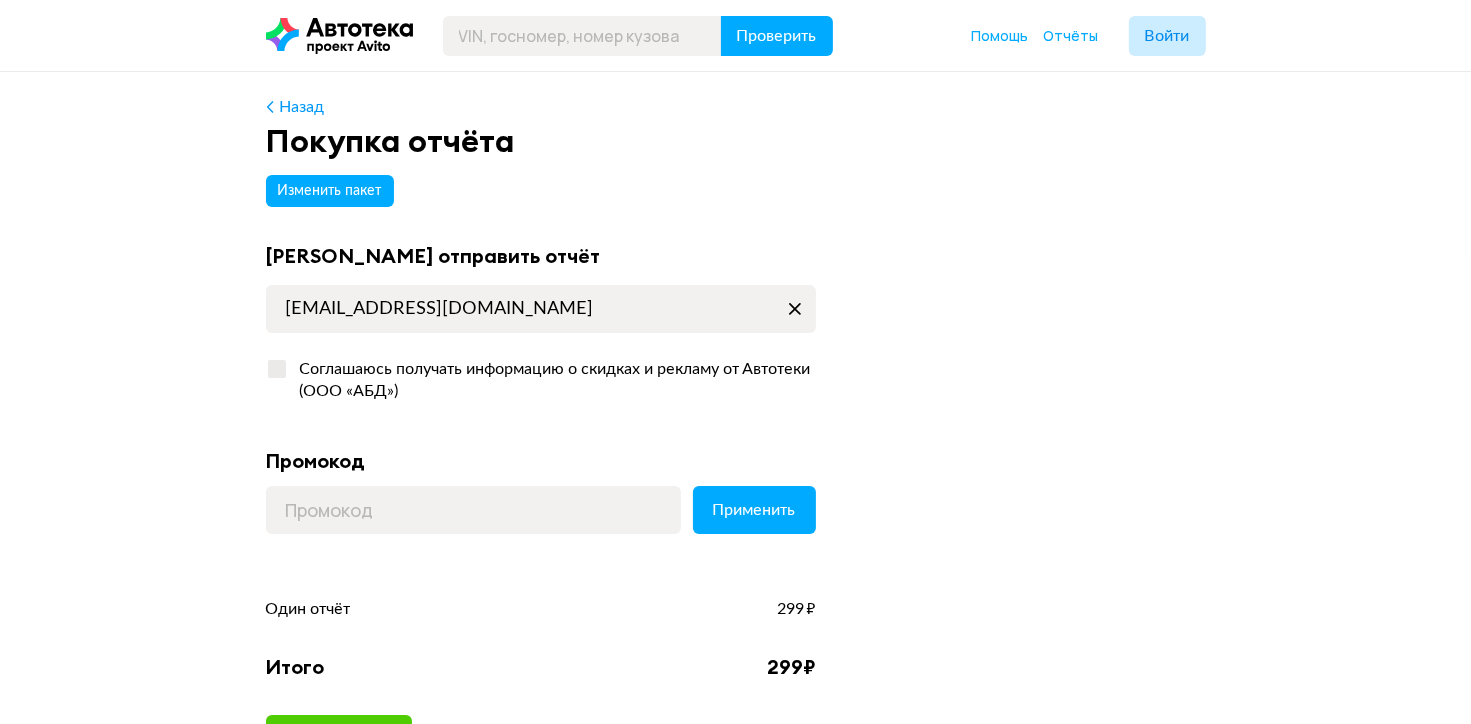 click on "Изменить пакет Куда отправить отчёт komovil145@gmail.com Соглашаюсь получать информацию о скидках и рекламу от Автотеки (ООО «АБД») Промокод Эта скидка не такая выгодная Вернуть прошлую скидку Применить Один отчёт 299 ₽ Итого 299  ₽ Оплатить  299  ₽ Оплачивая лицензионное вознаграждение, вы принимаете  условия соглашения" at bounding box center [736, 485] 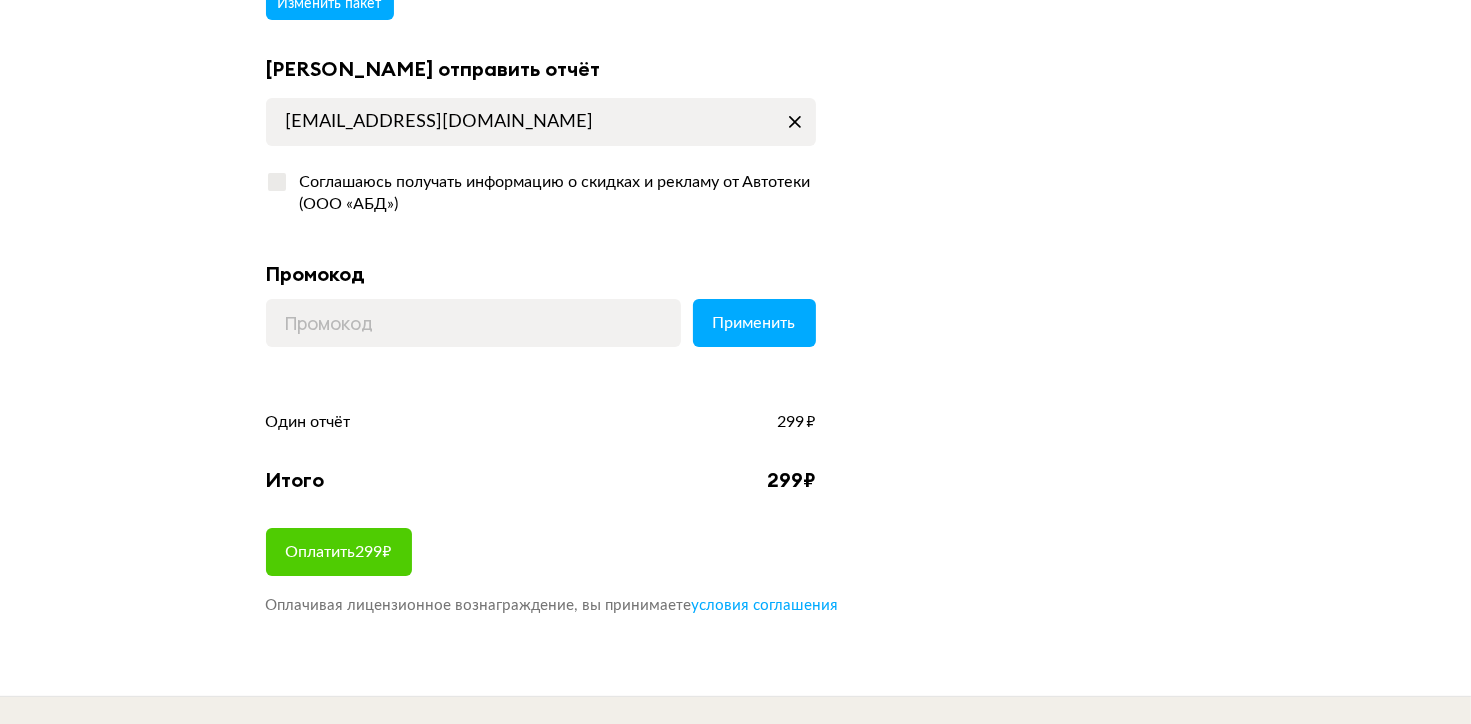 scroll, scrollTop: 200, scrollLeft: 0, axis: vertical 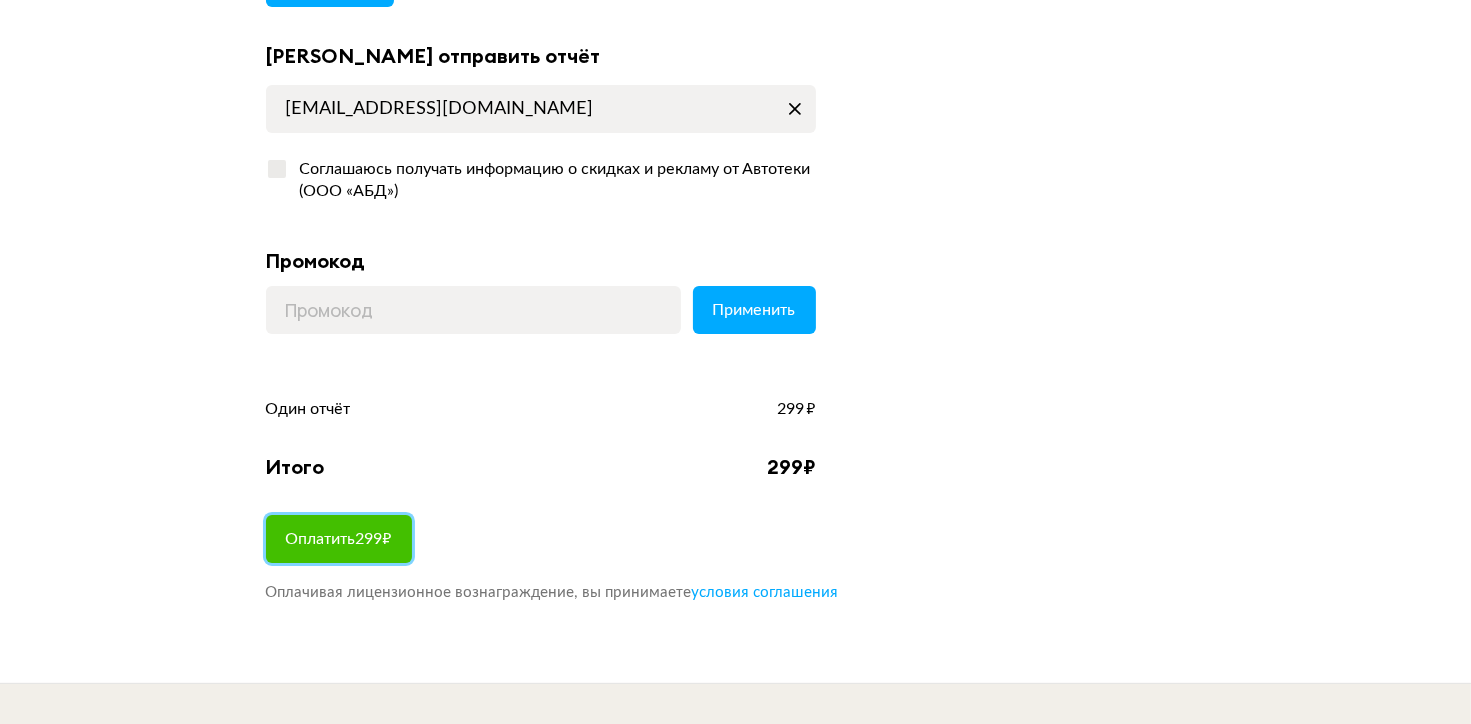 click on "Оплатить  299  ₽" at bounding box center (339, 539) 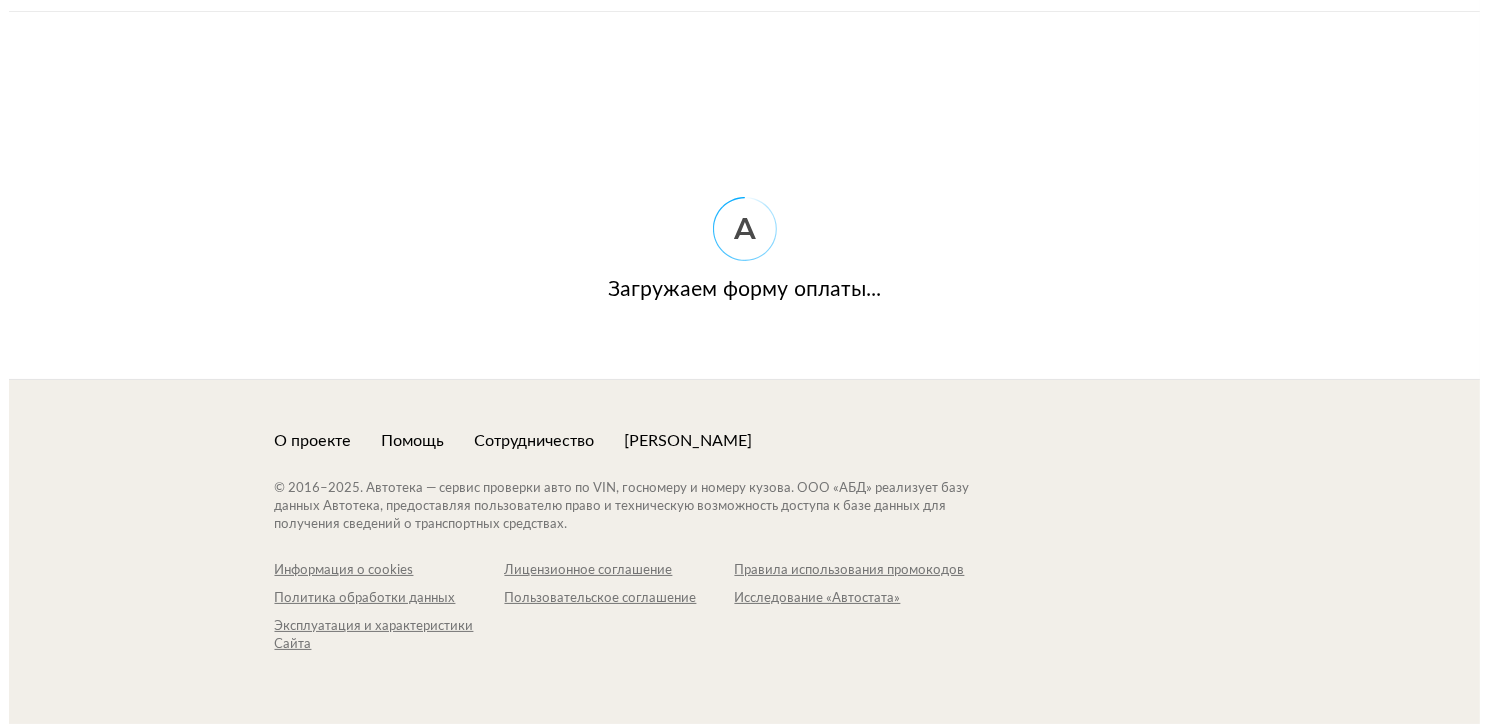 scroll, scrollTop: 0, scrollLeft: 0, axis: both 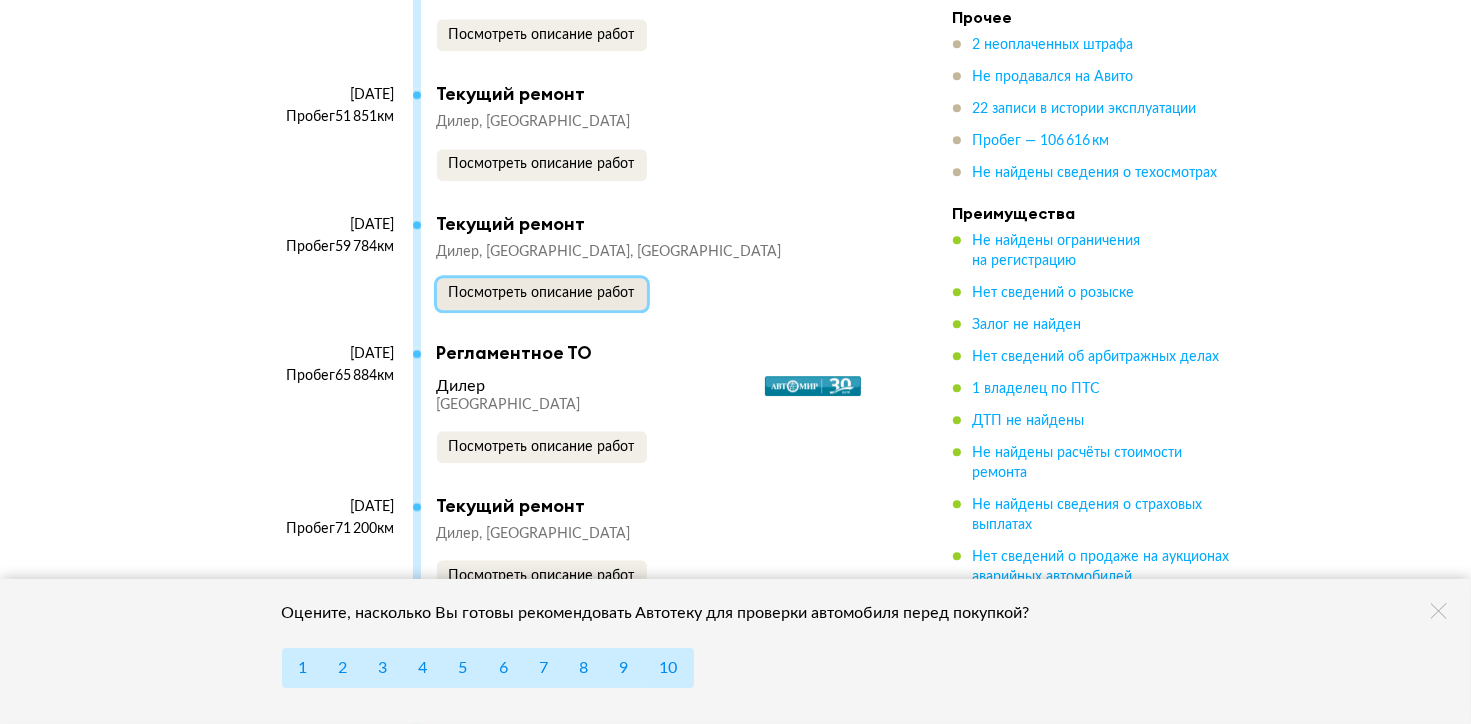 click on "Посмотреть описание работ" at bounding box center [542, 293] 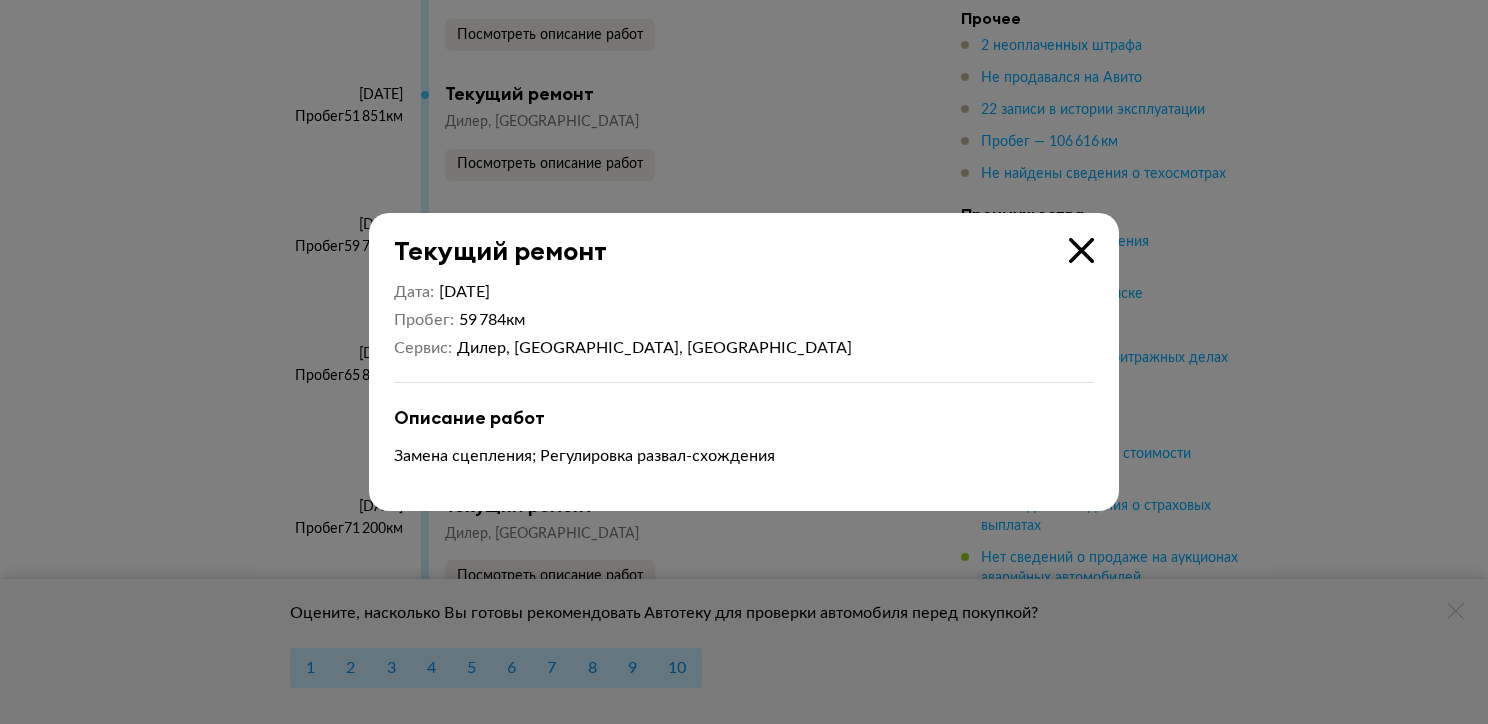 click at bounding box center (1081, 250) 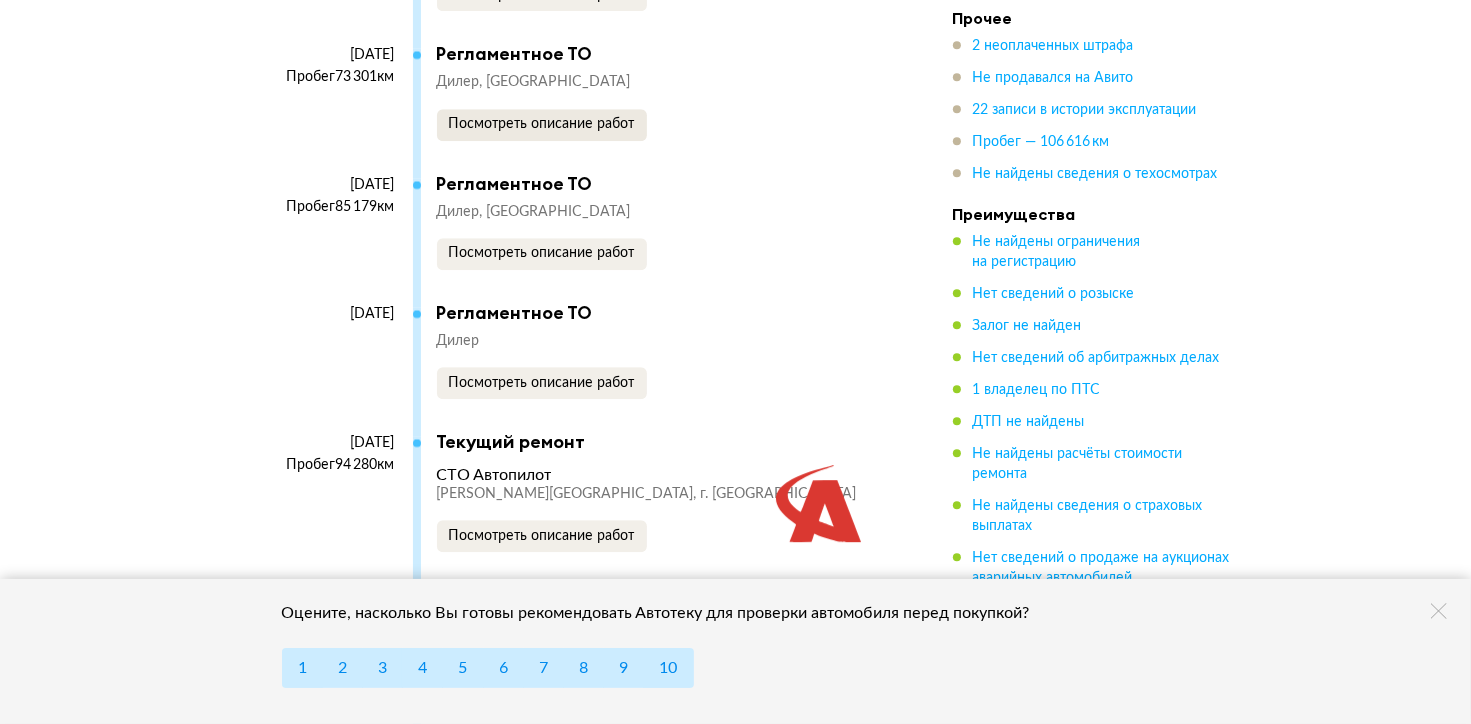 scroll, scrollTop: 5700, scrollLeft: 0, axis: vertical 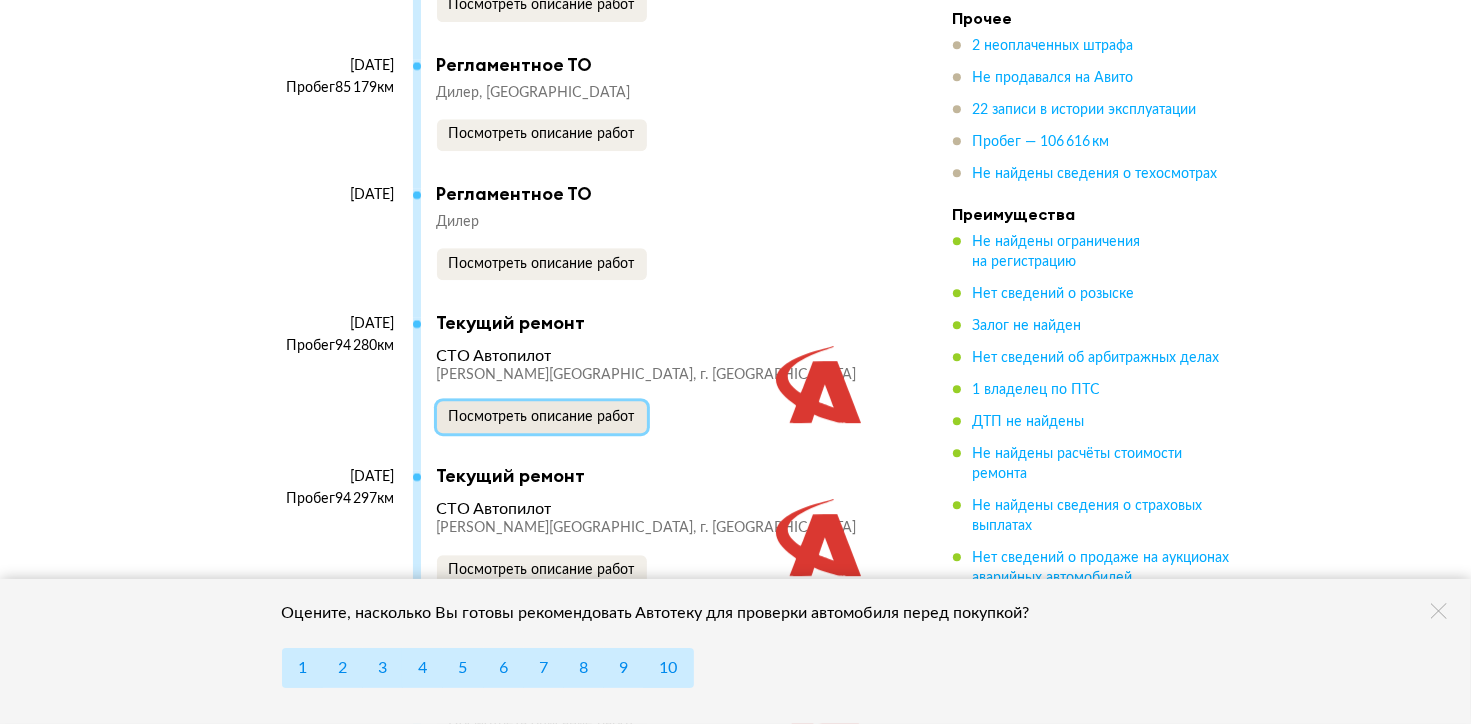 click on "Посмотреть описание работ" at bounding box center [542, 417] 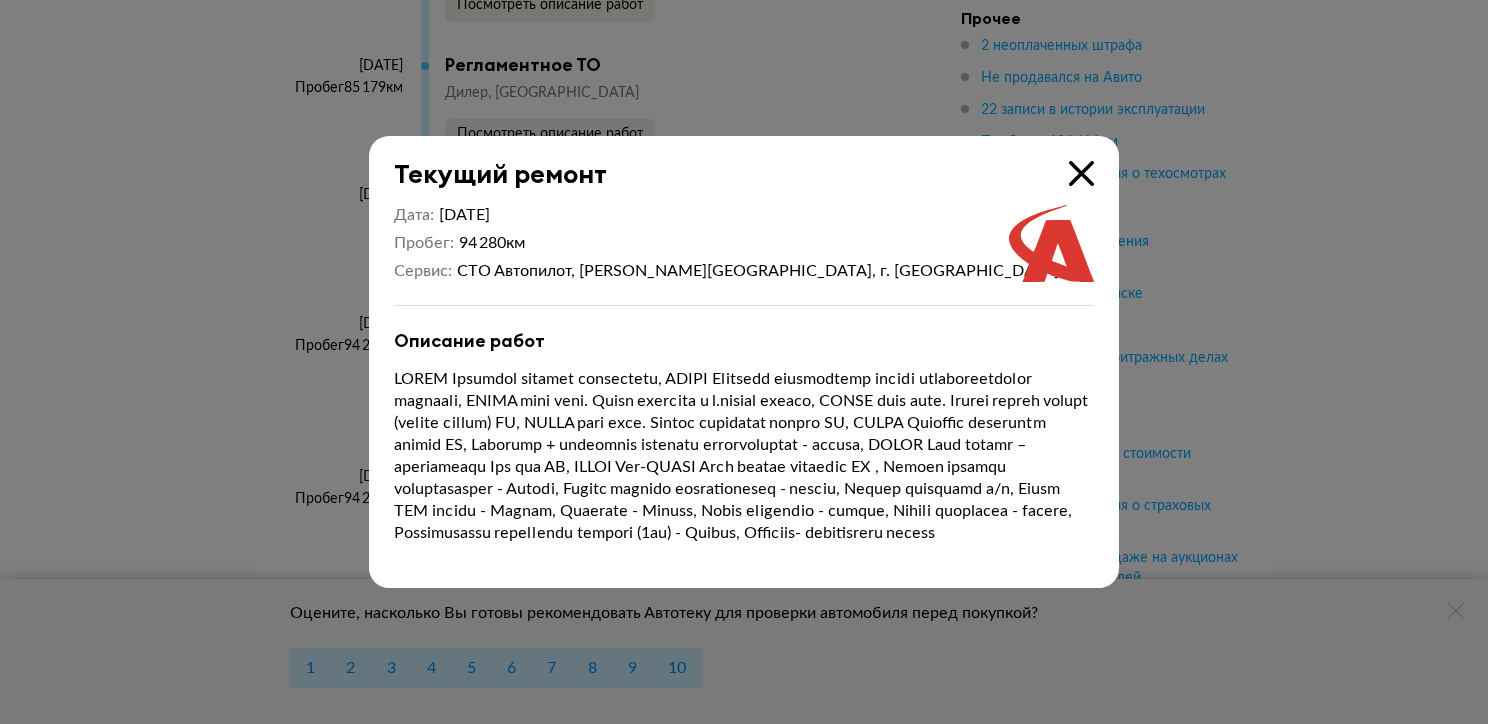 click at bounding box center [1081, 173] 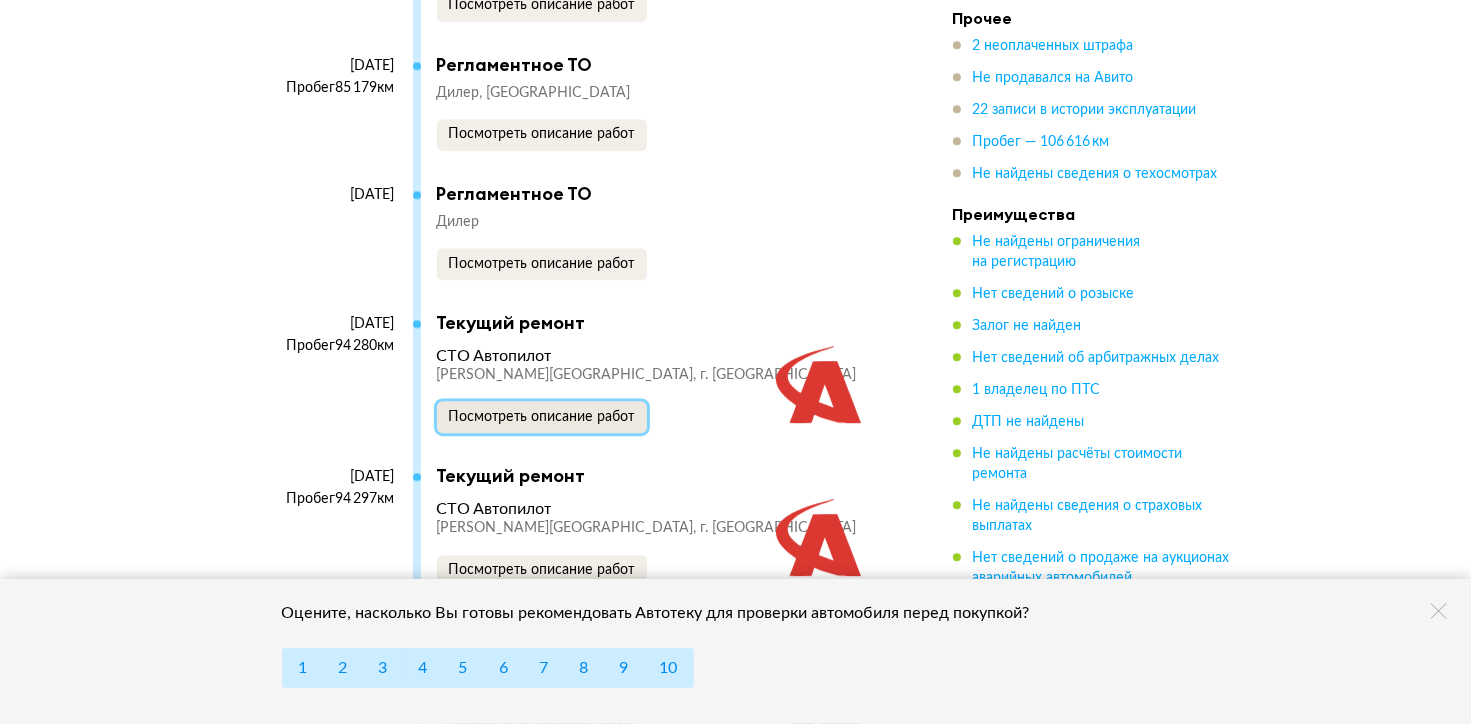 click on "Посмотреть описание работ" at bounding box center [542, 417] 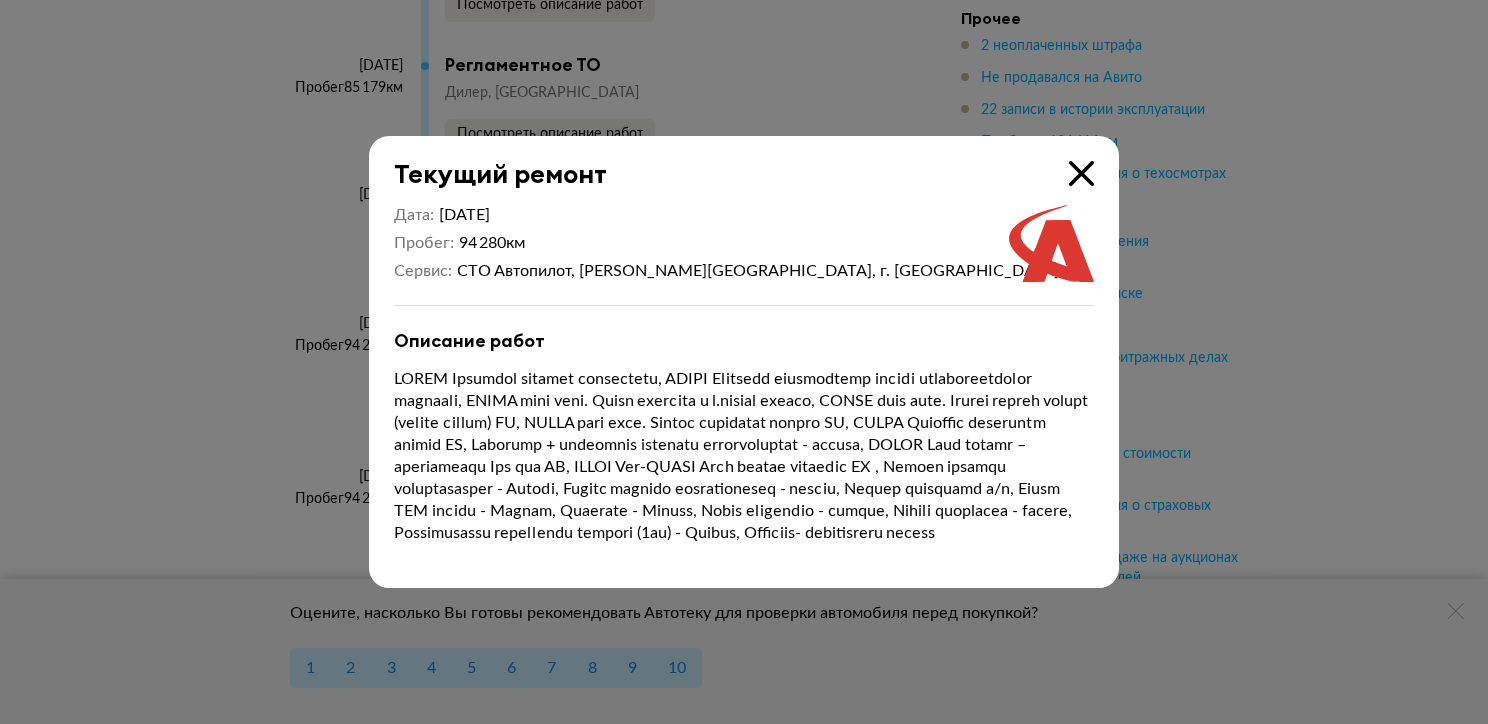 click on "Текущий ремонт" at bounding box center (731, 162) 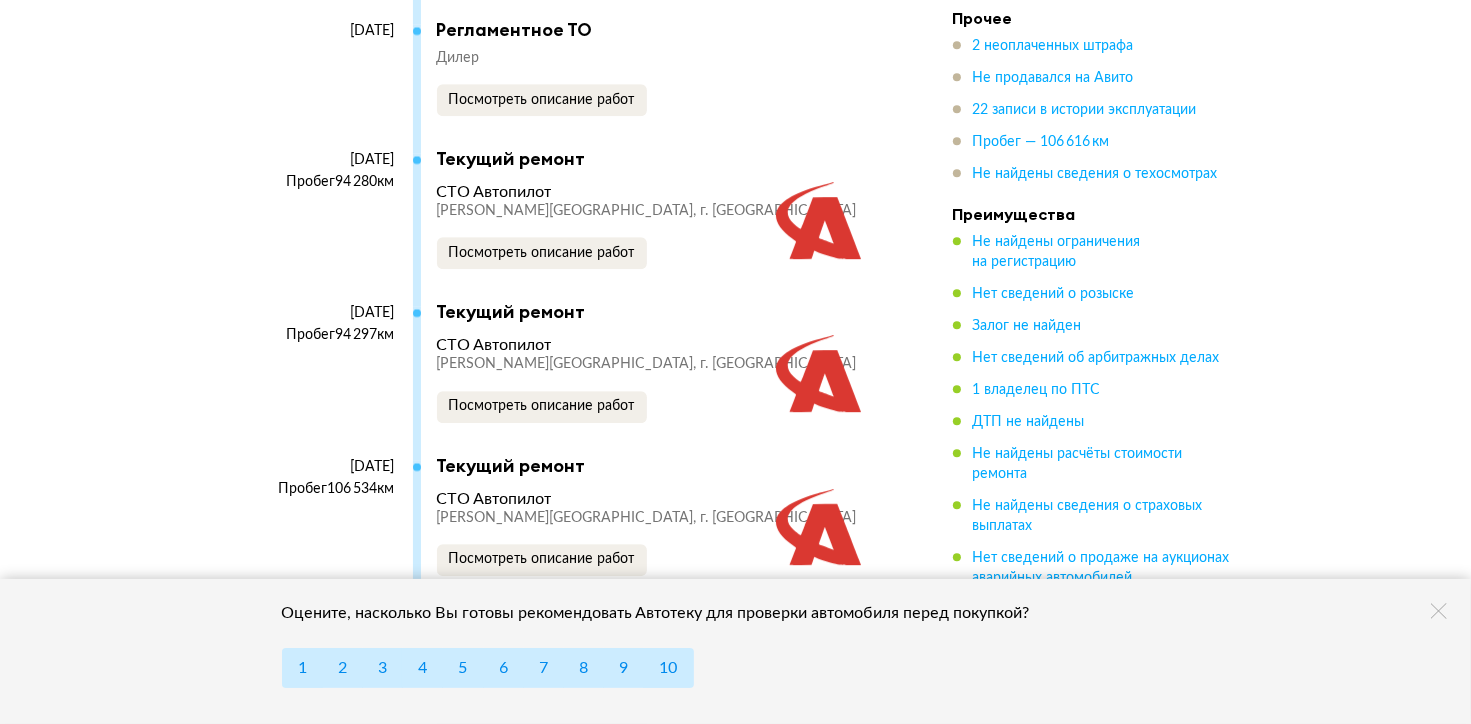 scroll, scrollTop: 5900, scrollLeft: 0, axis: vertical 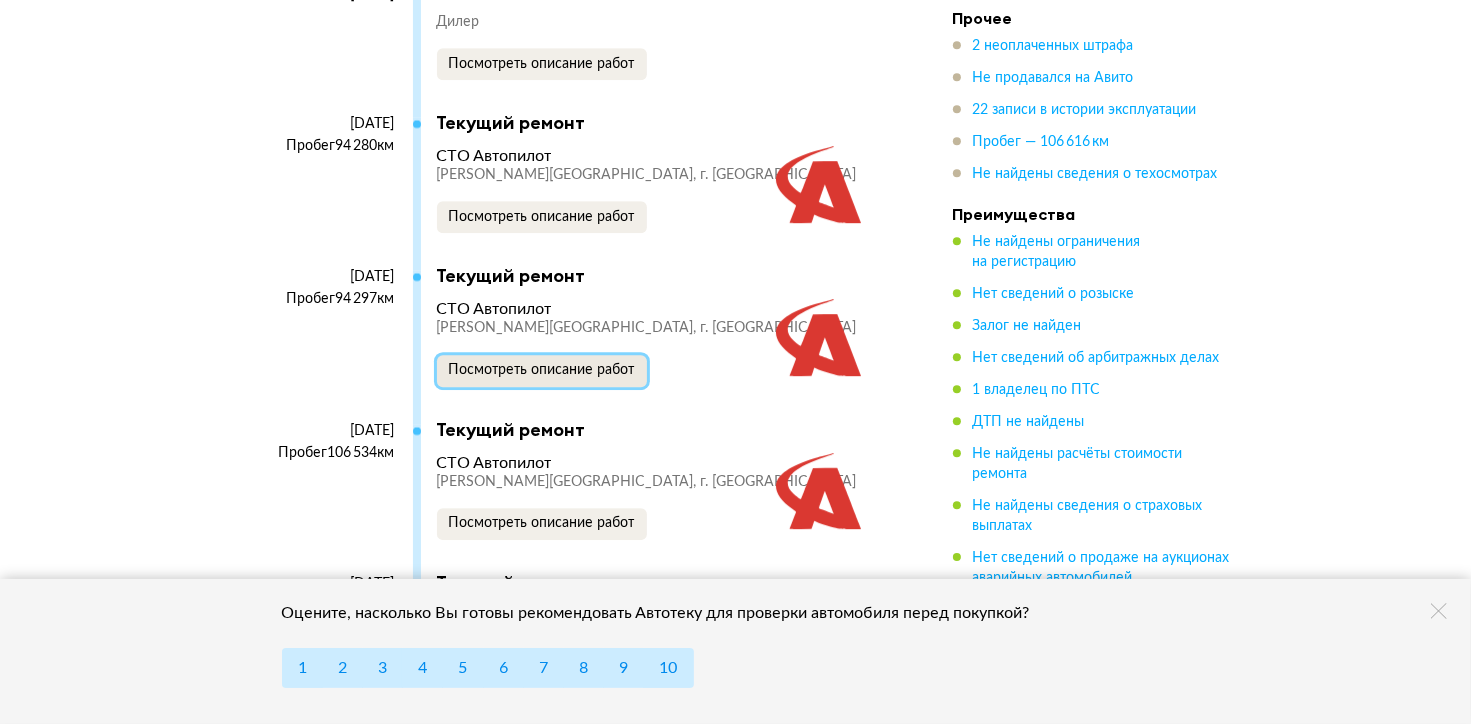 click on "Посмотреть описание работ" at bounding box center [542, 370] 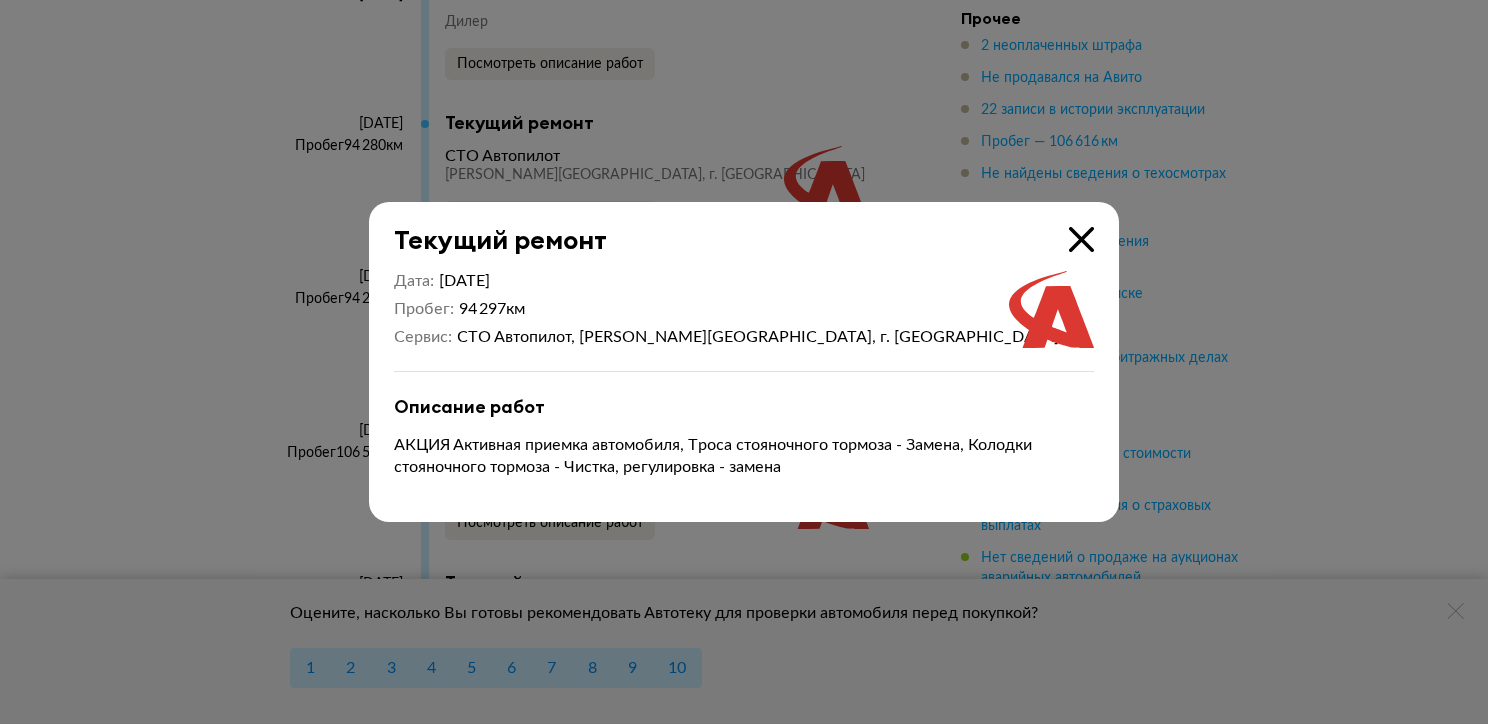 click at bounding box center (1081, 239) 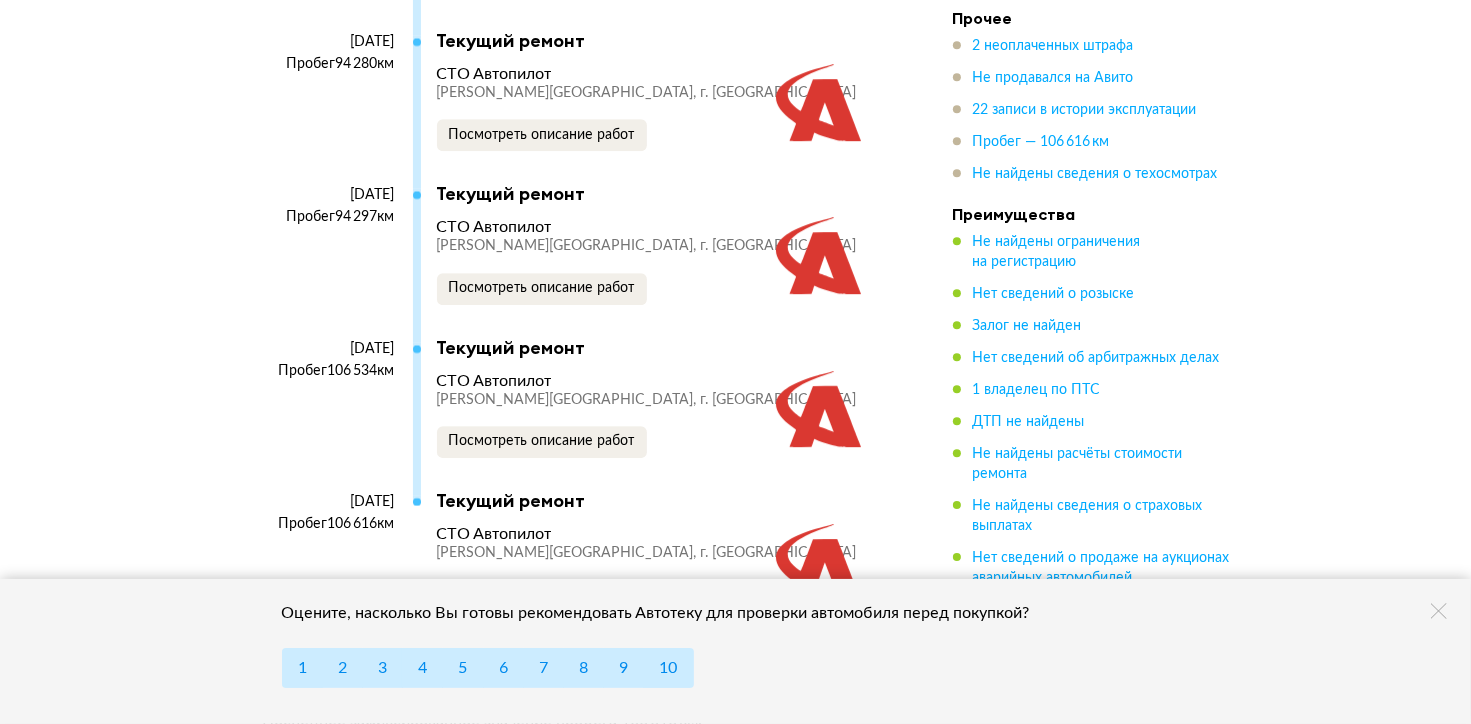scroll, scrollTop: 6100, scrollLeft: 0, axis: vertical 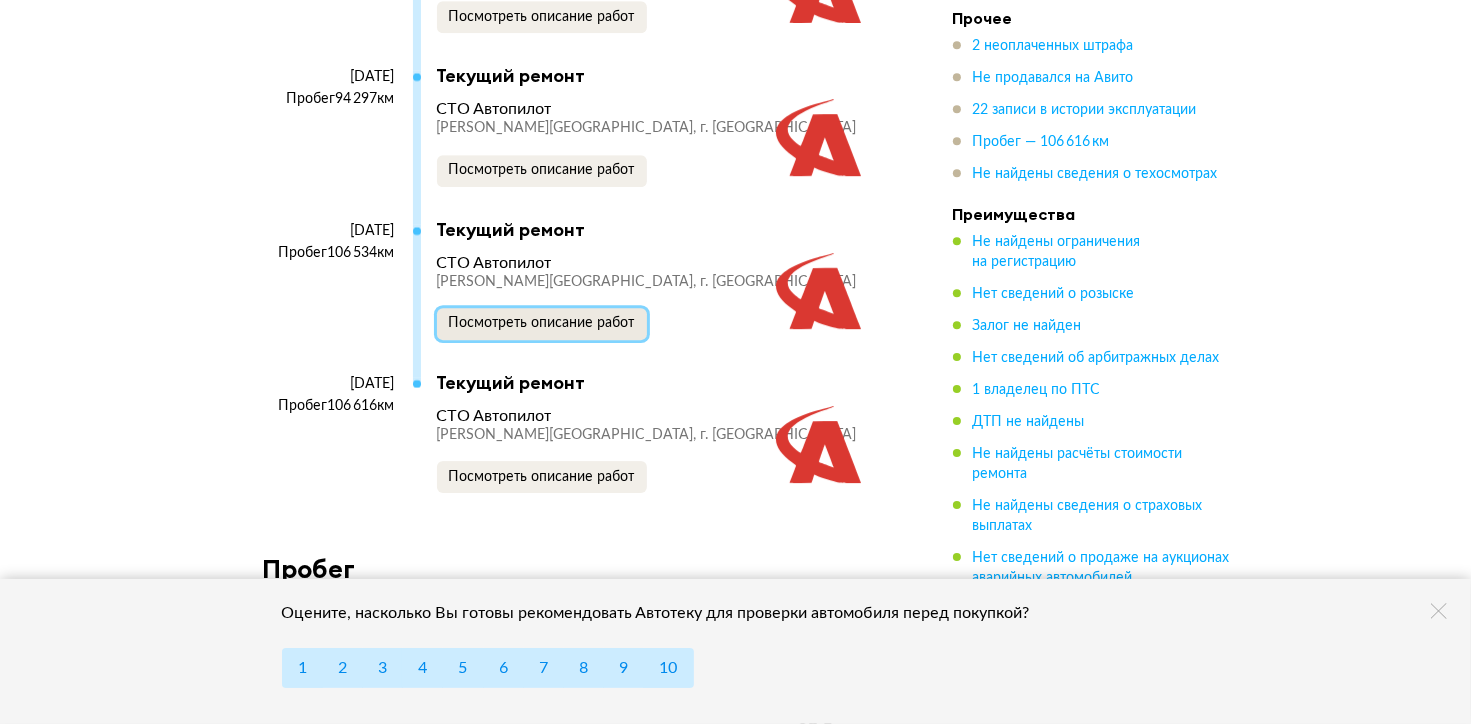 click on "Посмотреть описание работ" at bounding box center (542, 324) 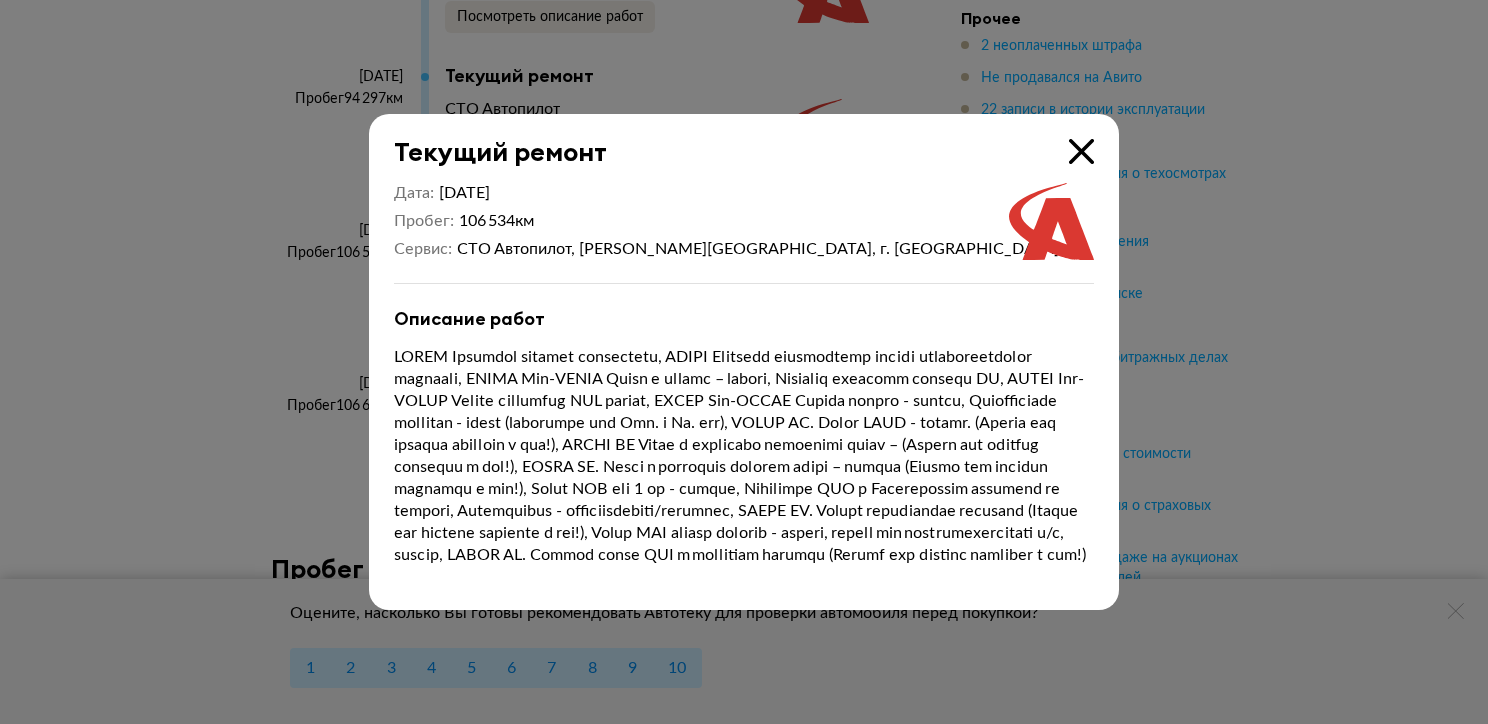click at bounding box center [1081, 151] 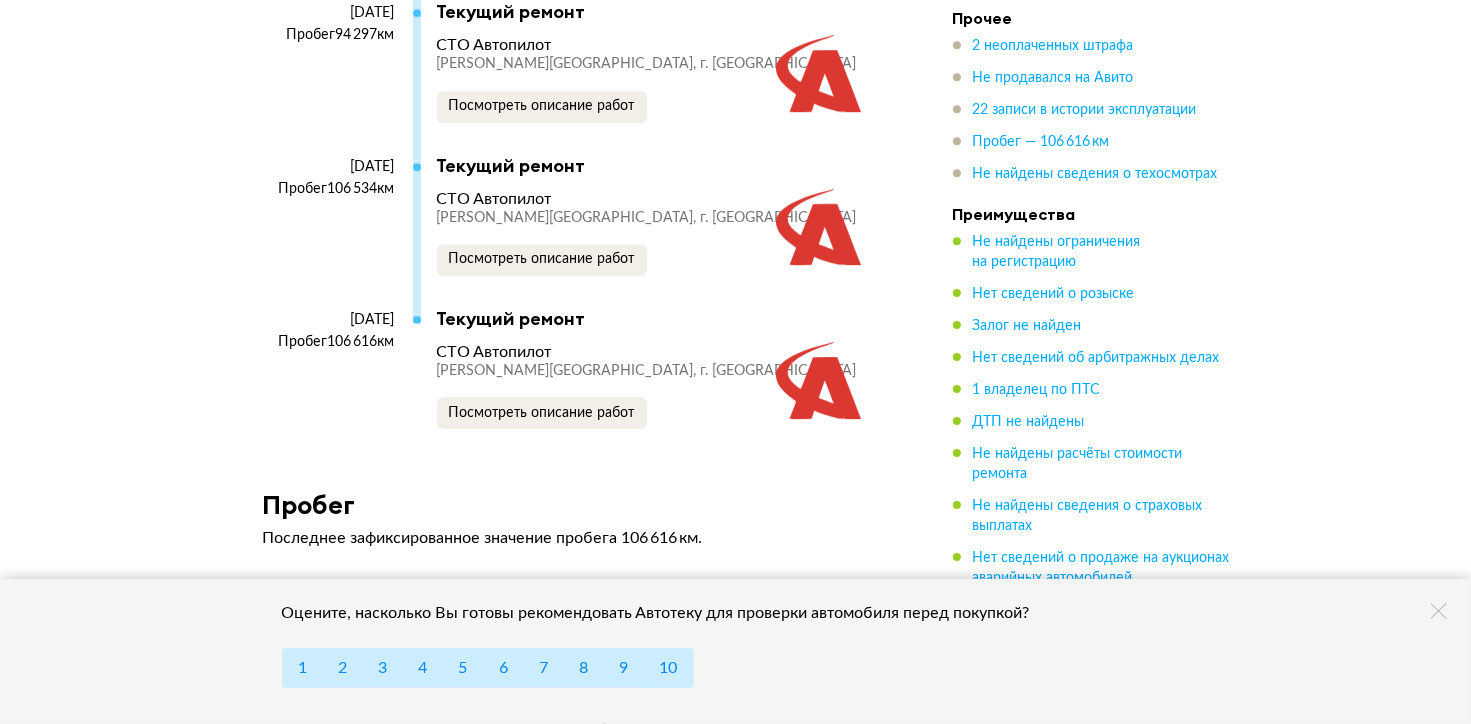 scroll, scrollTop: 6200, scrollLeft: 0, axis: vertical 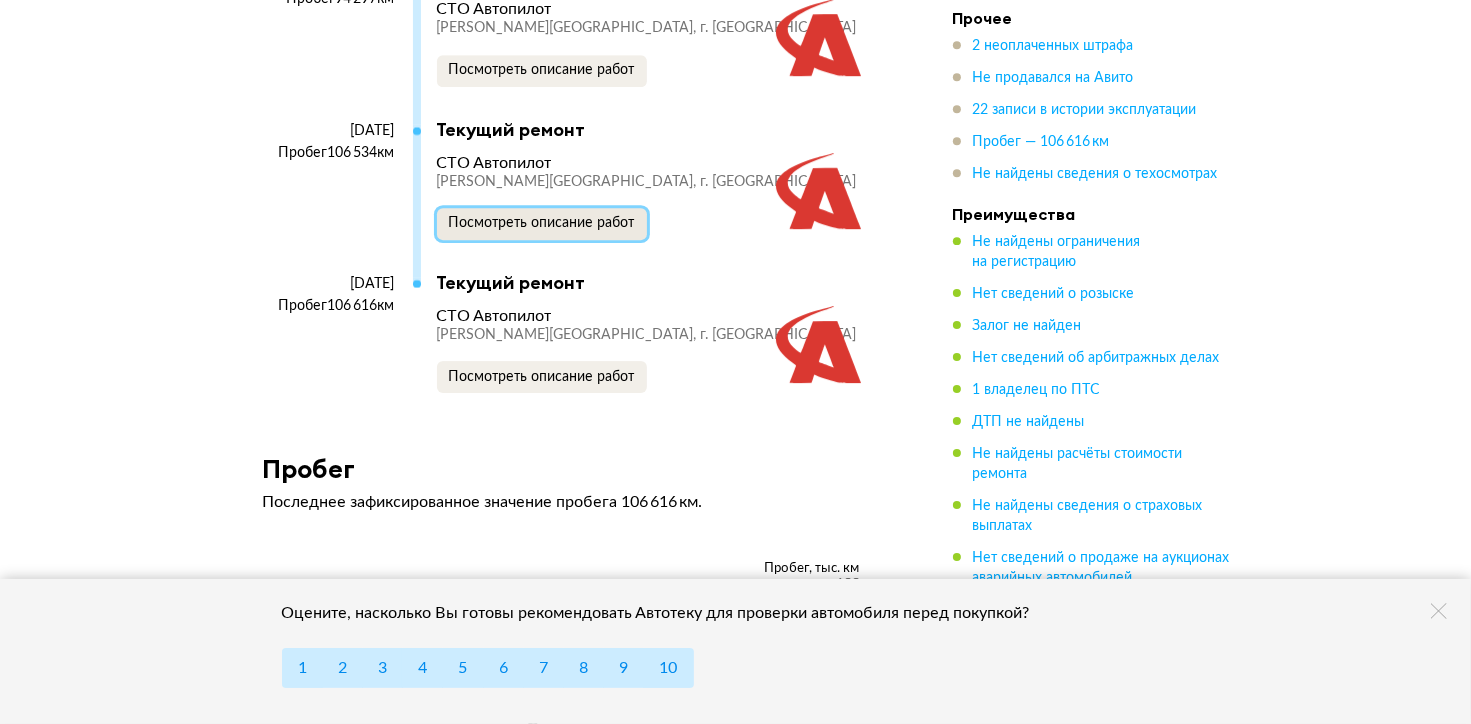 click on "Посмотреть описание работ" at bounding box center [542, 223] 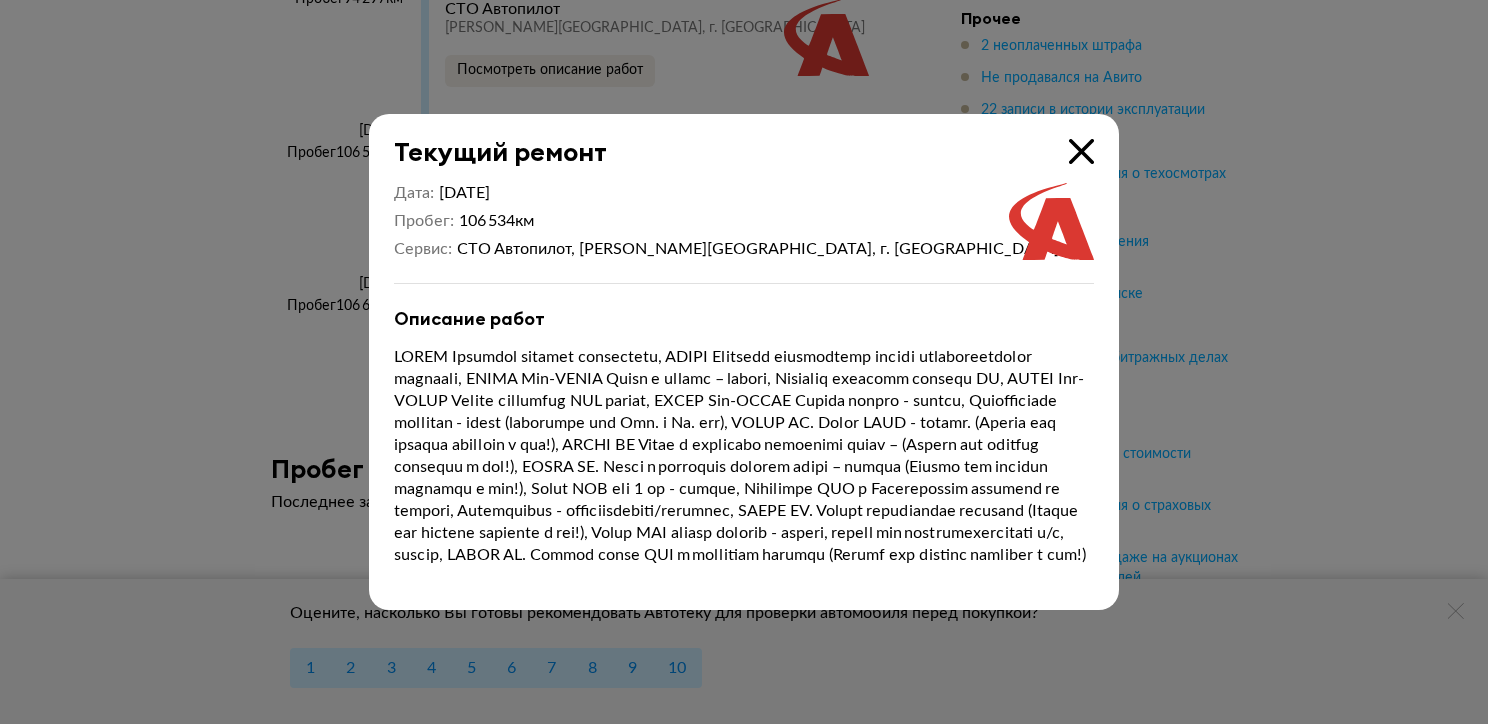 click at bounding box center [1081, 151] 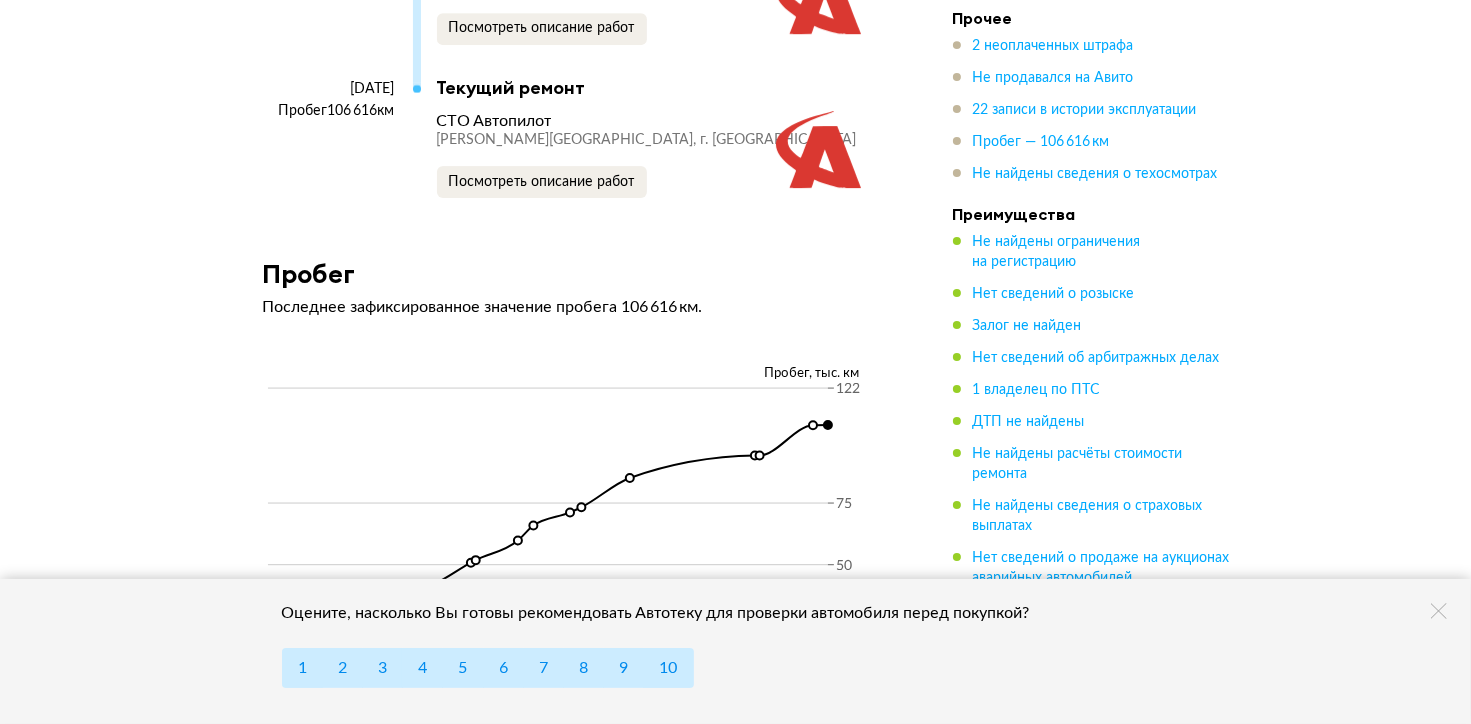 scroll, scrollTop: 6400, scrollLeft: 0, axis: vertical 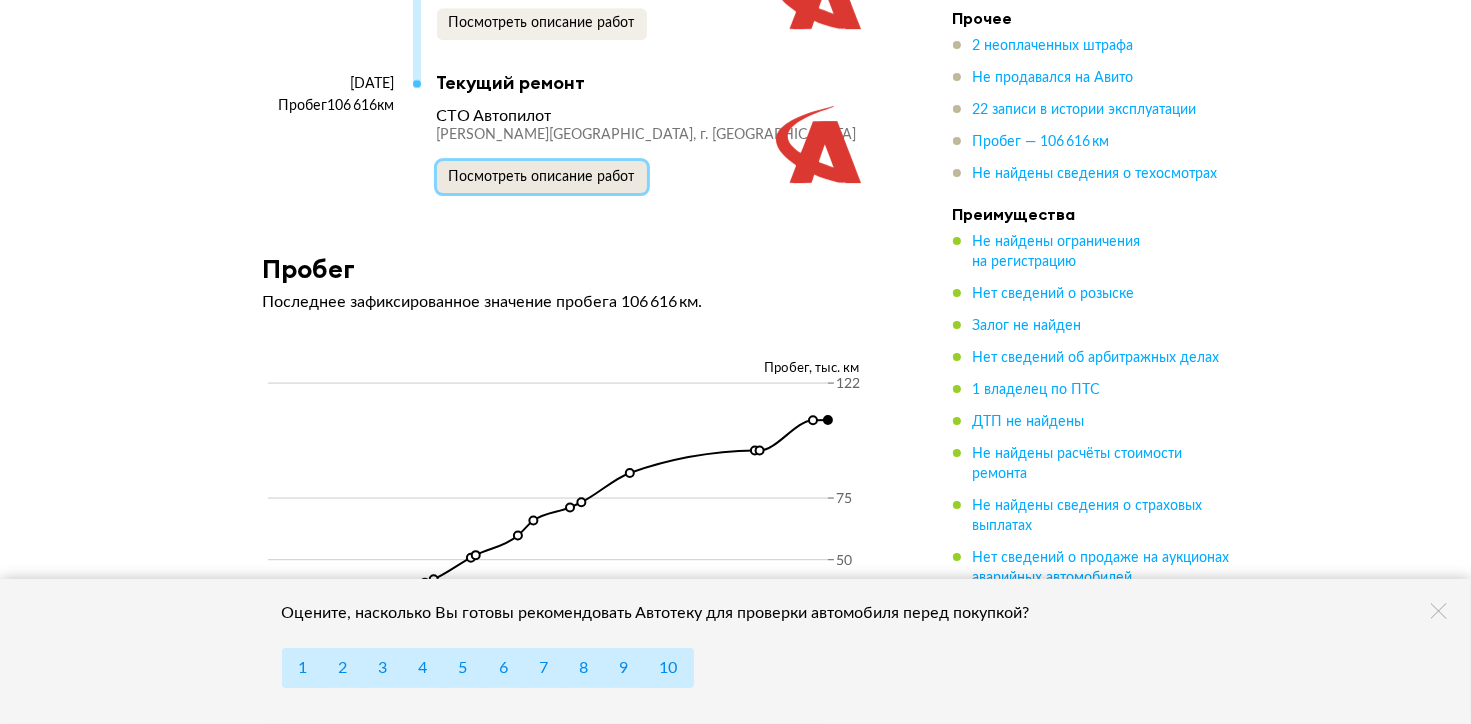 click on "Посмотреть описание работ" at bounding box center [542, 177] 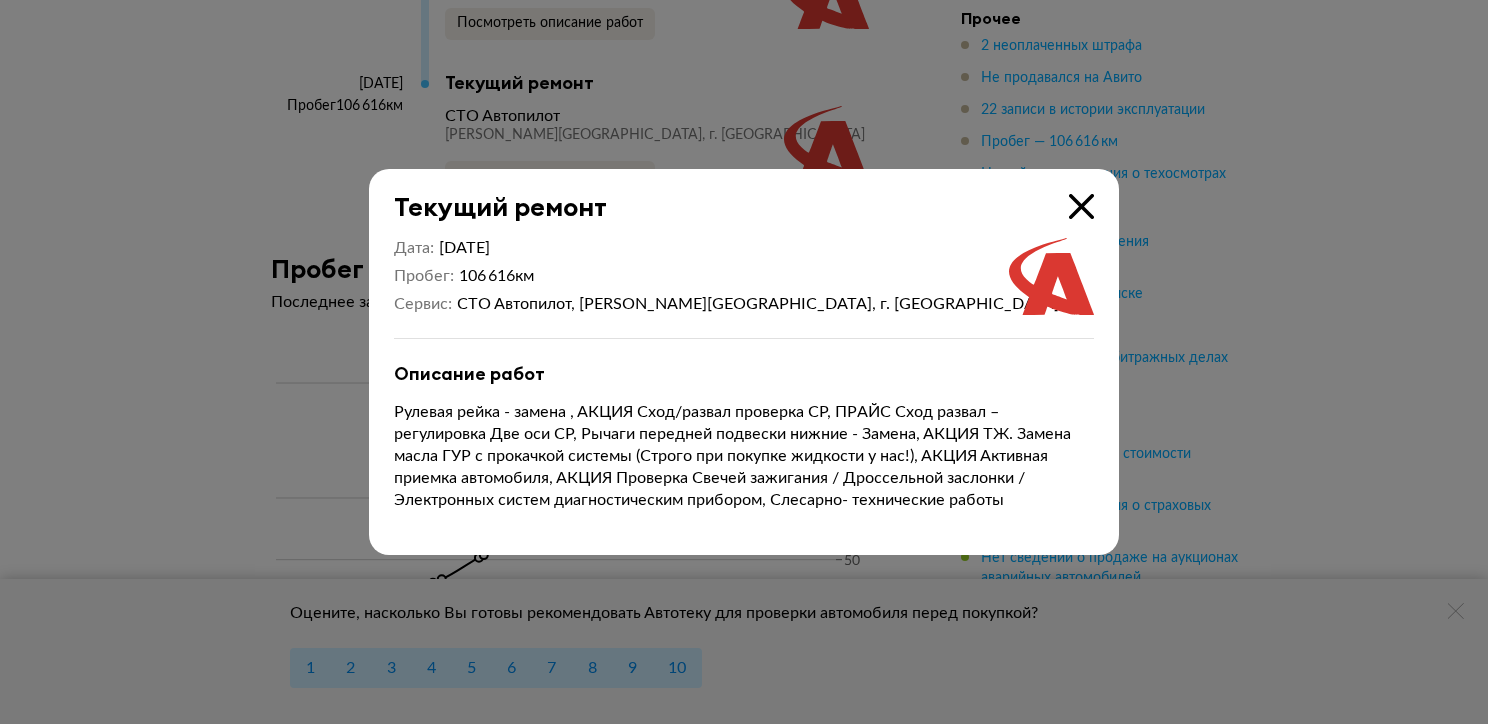 click at bounding box center (1081, 206) 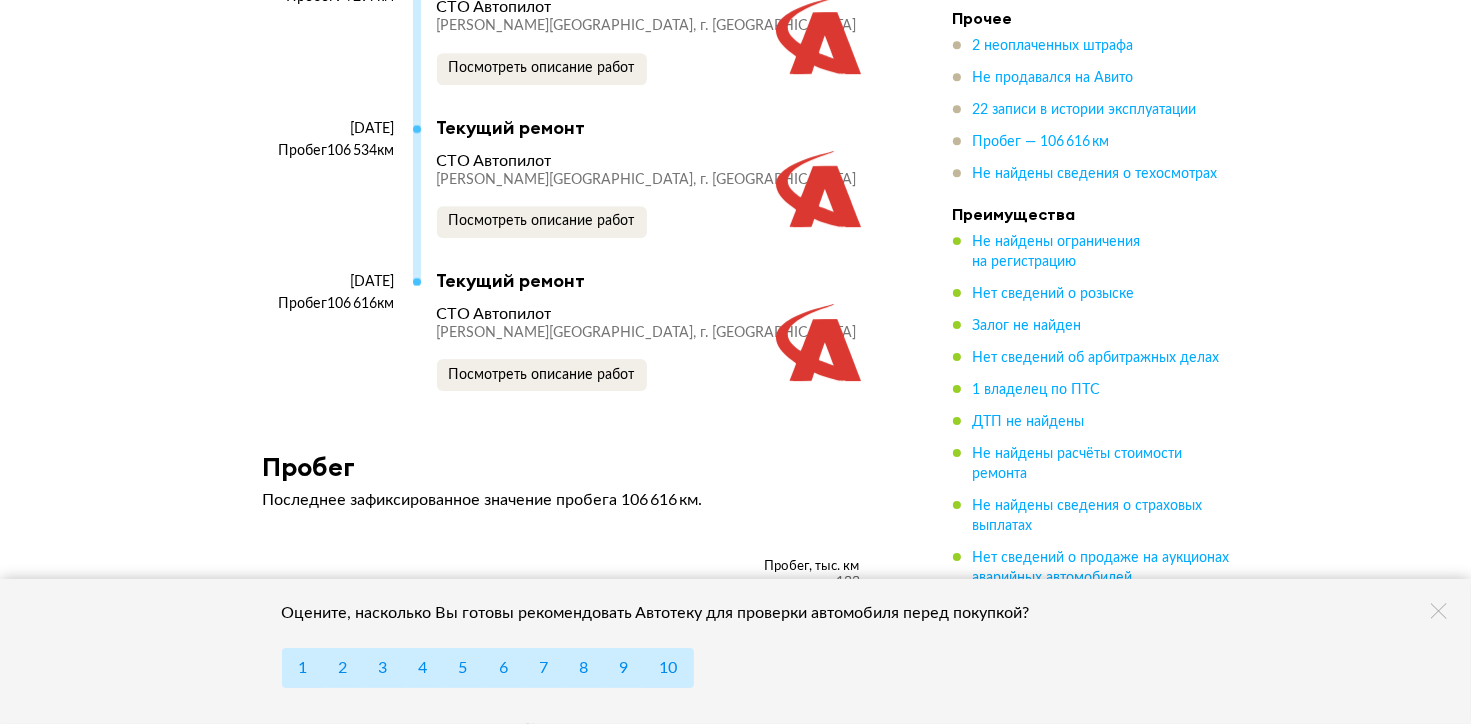scroll, scrollTop: 6000, scrollLeft: 0, axis: vertical 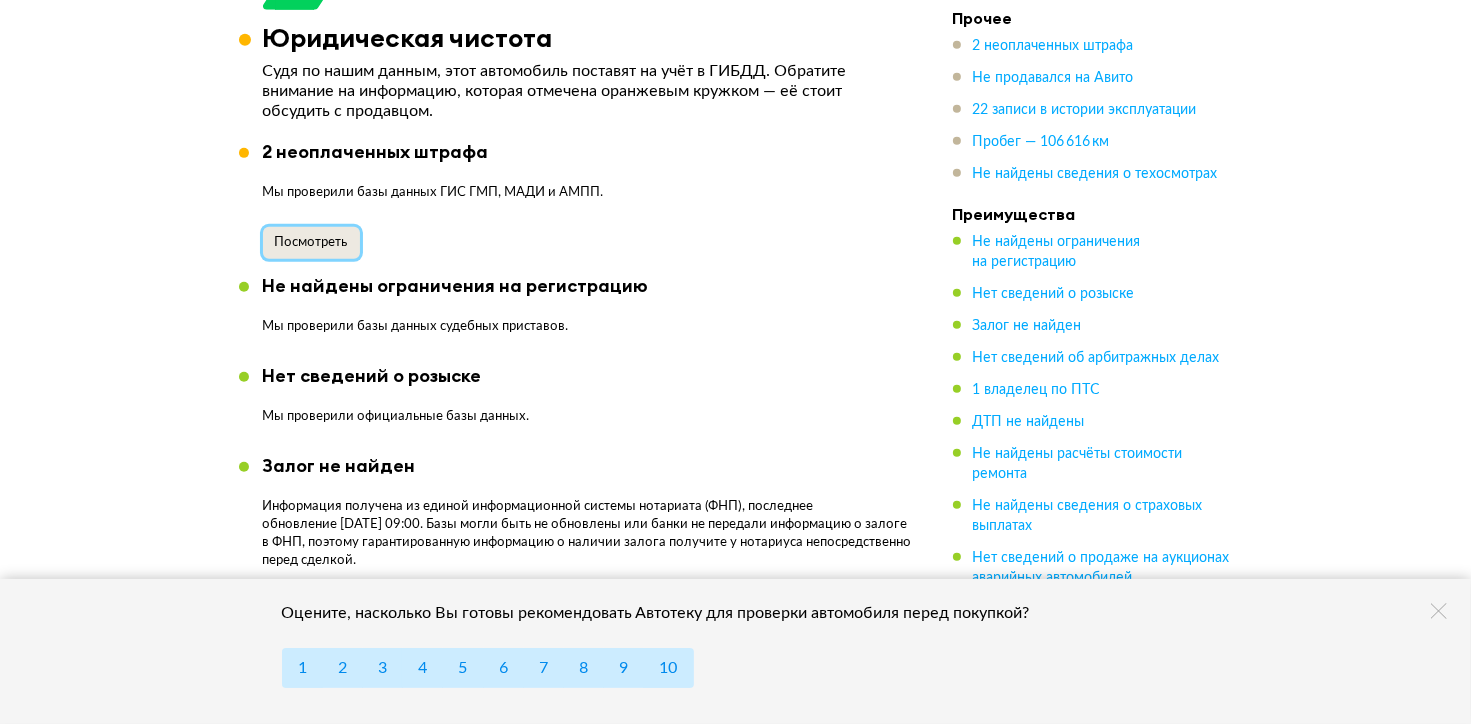 click on "Посмотреть" at bounding box center (311, 242) 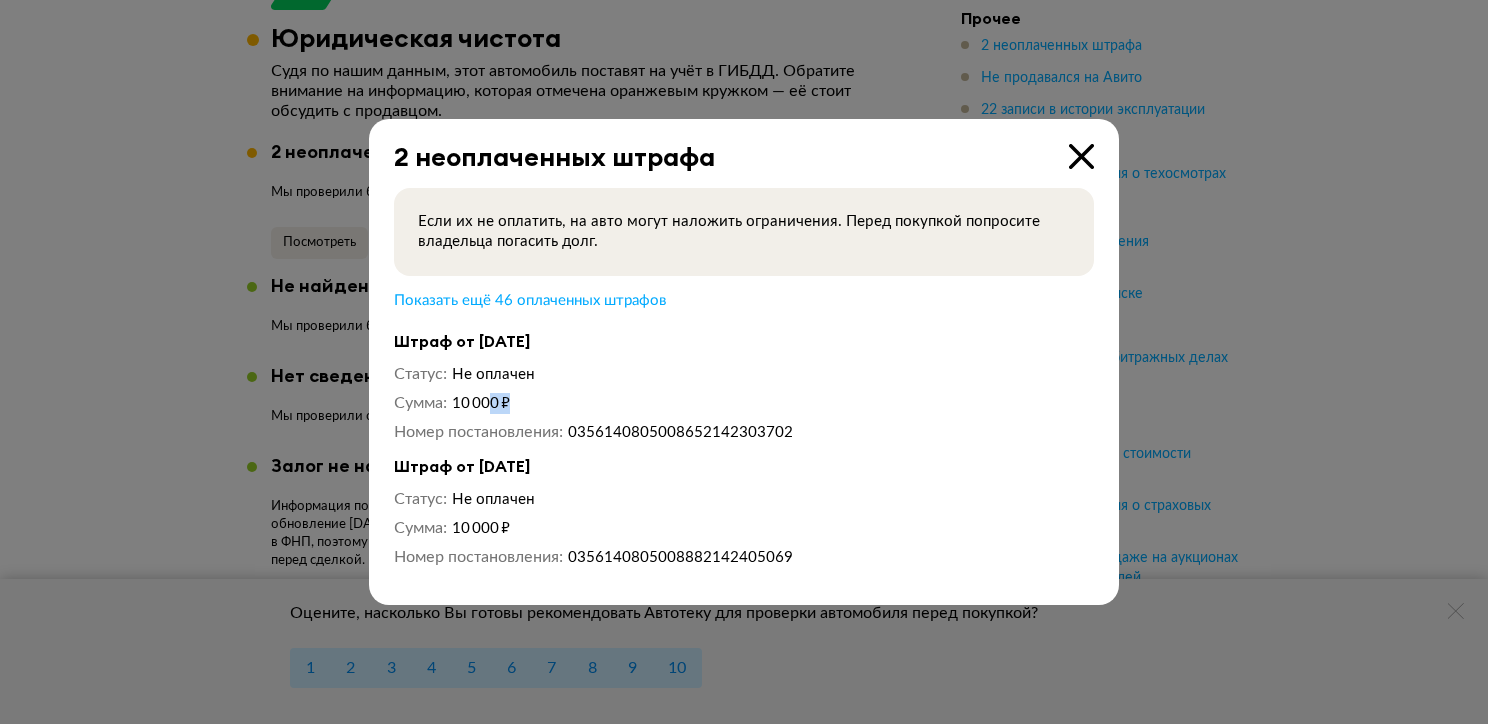 drag, startPoint x: 523, startPoint y: 408, endPoint x: 487, endPoint y: 408, distance: 36 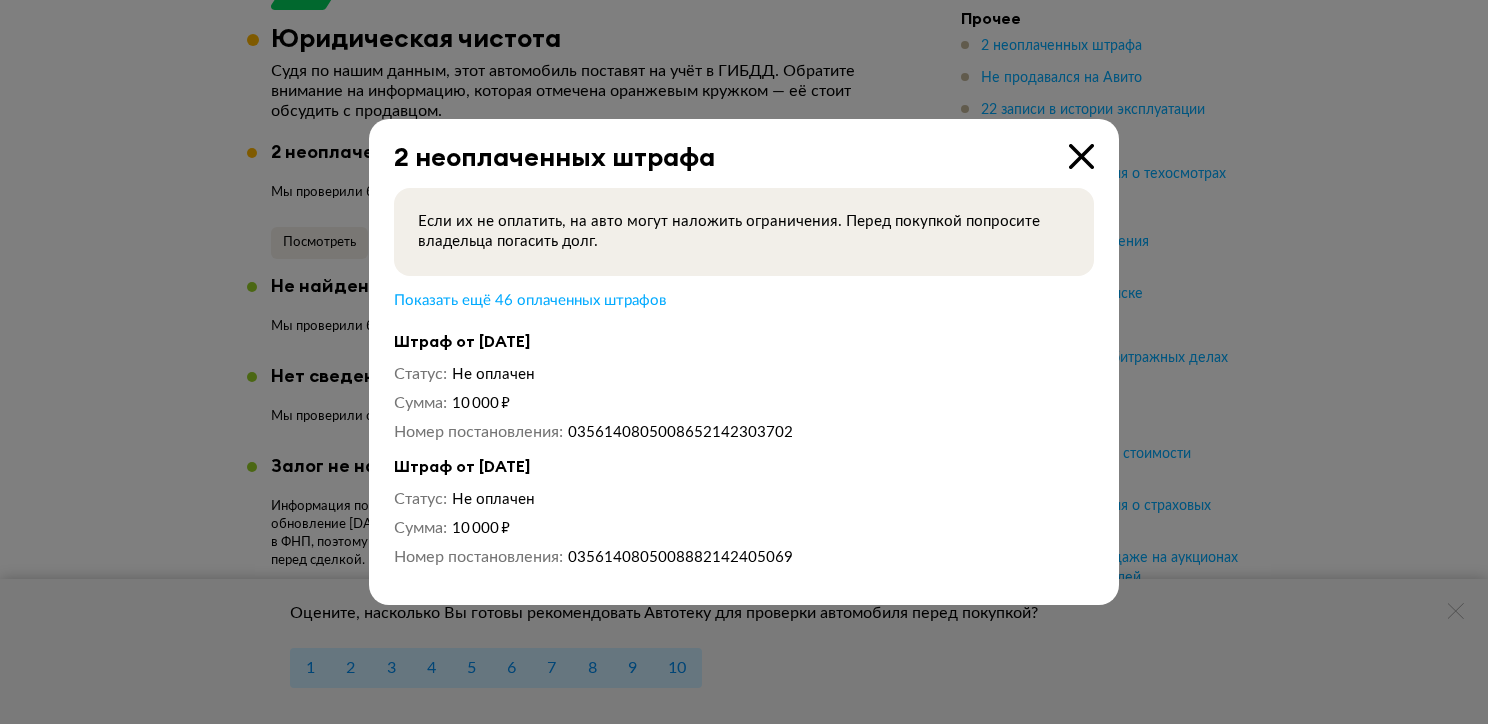 click on "Не оплачен" at bounding box center [773, 499] 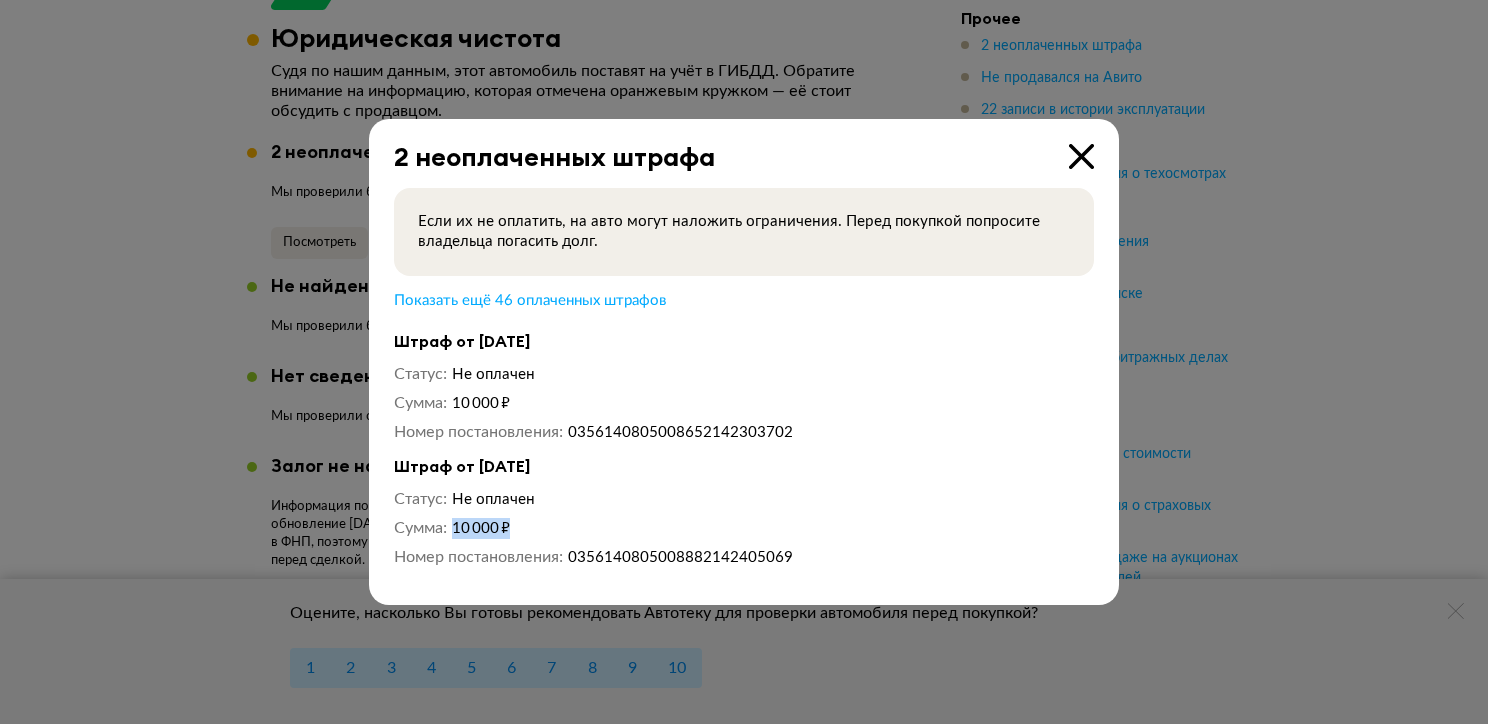 drag, startPoint x: 516, startPoint y: 525, endPoint x: 456, endPoint y: 528, distance: 60.074955 